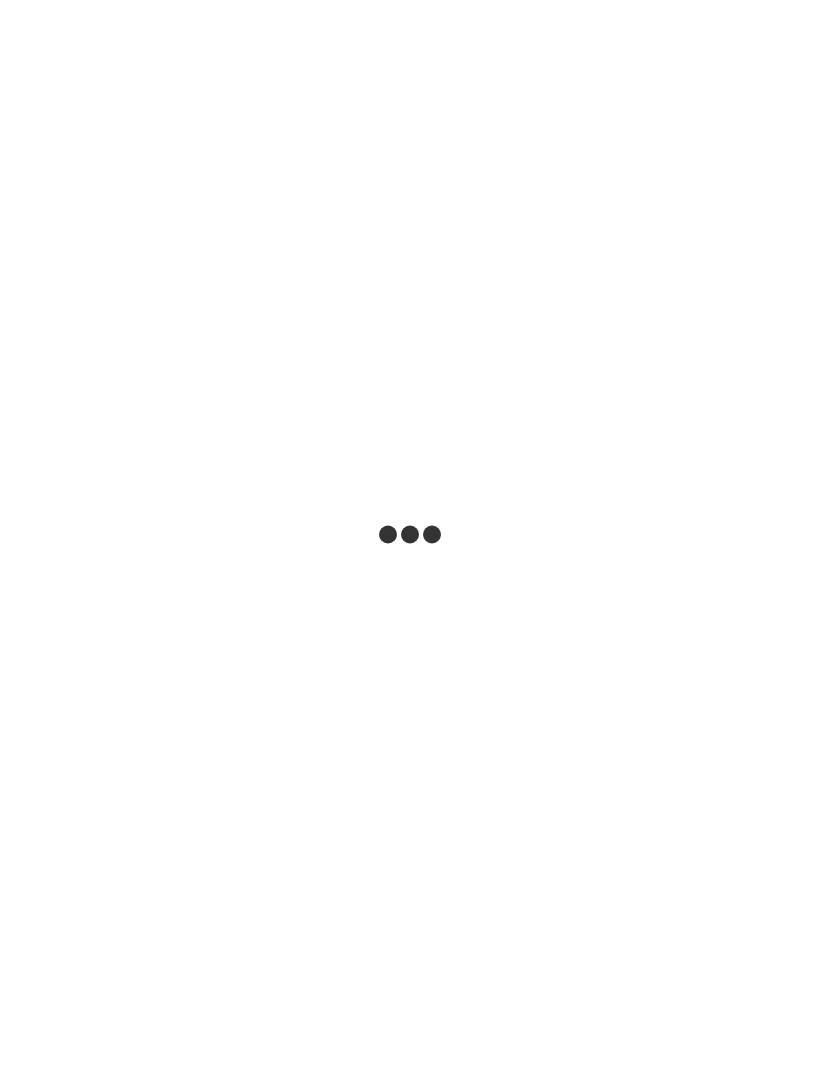 scroll, scrollTop: 0, scrollLeft: 0, axis: both 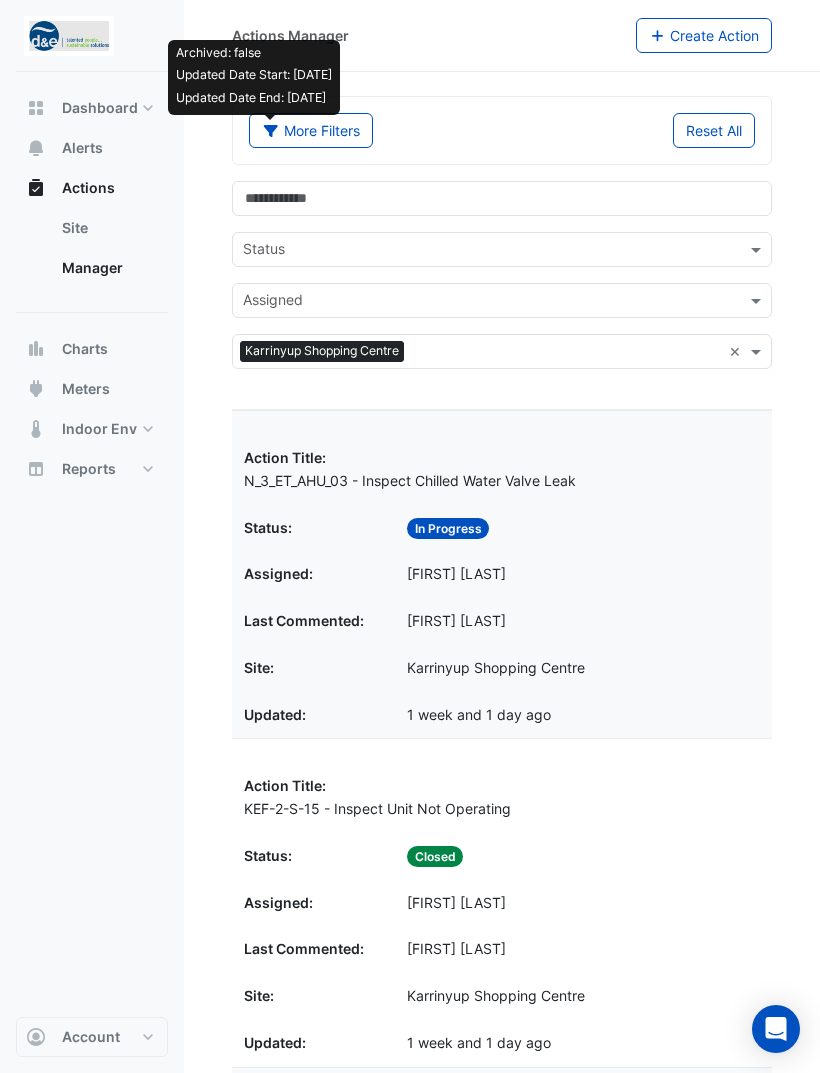 click at bounding box center [490, 302] 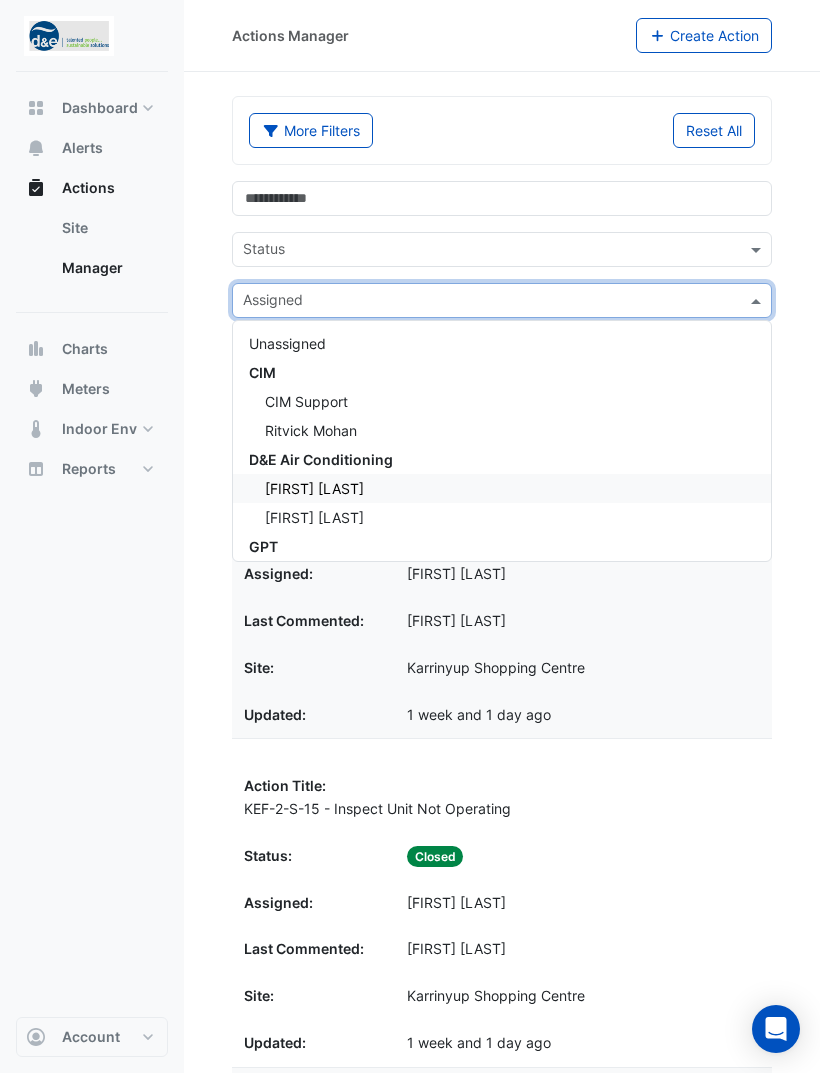click on "[FIRST] [LAST]" at bounding box center (502, 488) 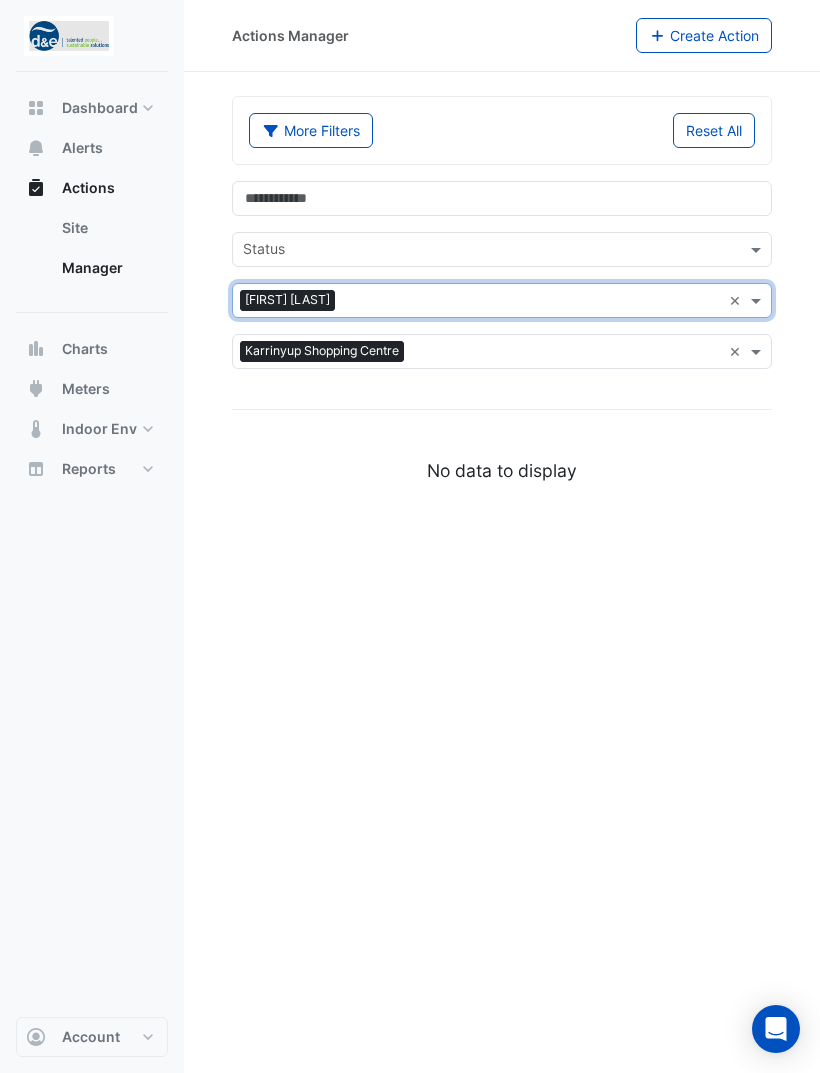 click on "Action Title
Status
Status
Assigned × [FIRST] [LAST] ×
Assigned
Author
Last Commented
Sites × [LOCATION] ×
Site
[DATE] - [DATE]
Clear
Updated
No data to display" at bounding box center (502, 445) 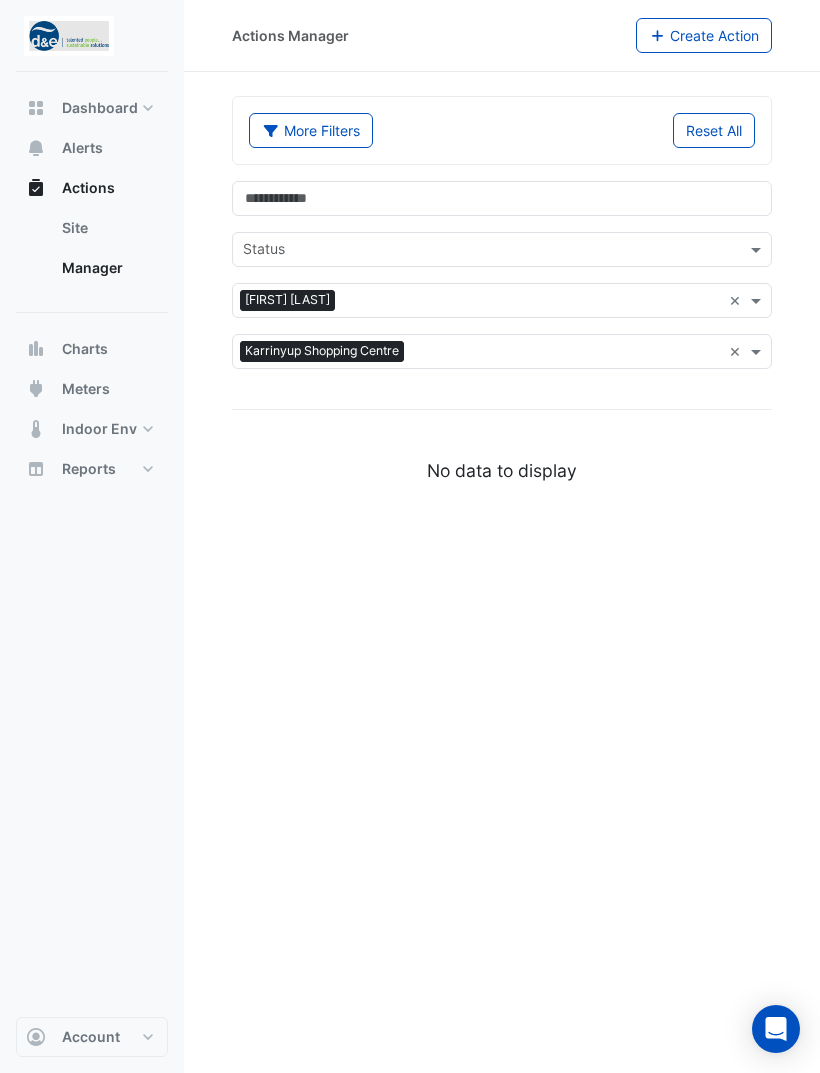 click on "Assigned × [FIRST] [LAST] ×" at bounding box center [502, 300] 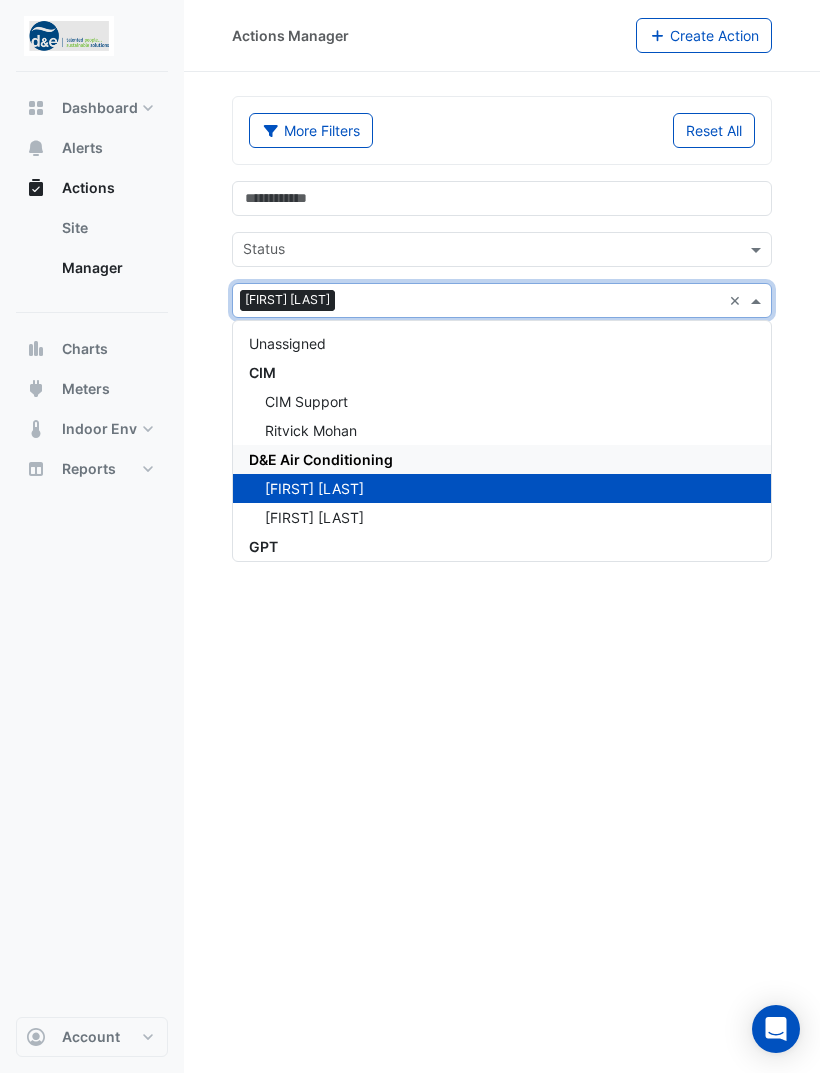 click on "D&E Air Conditioning" at bounding box center (502, 459) 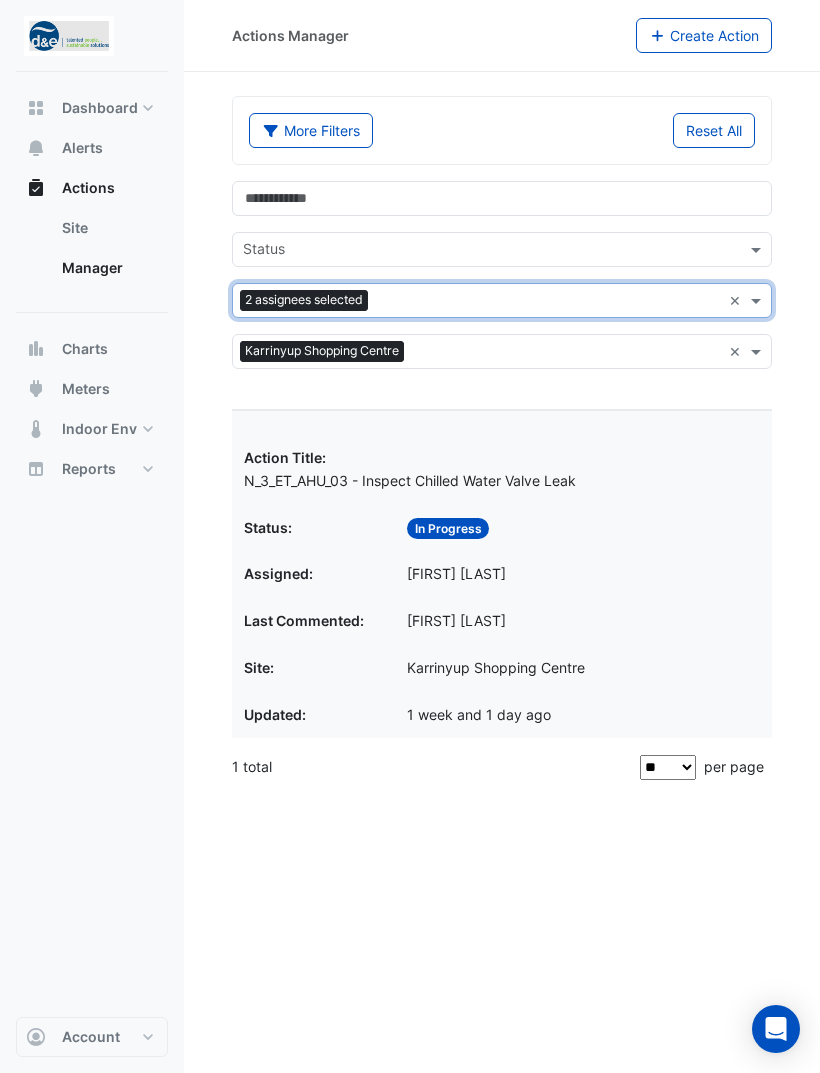 click at bounding box center [548, 302] 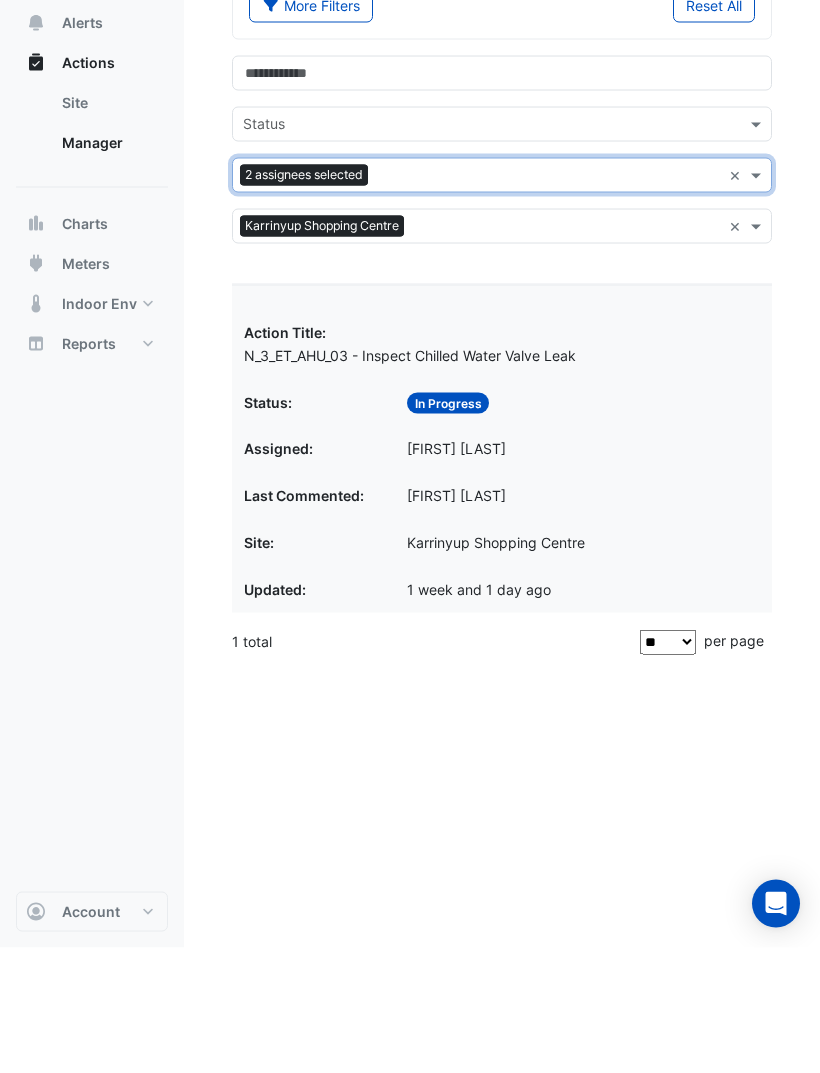 scroll, scrollTop: 0, scrollLeft: 0, axis: both 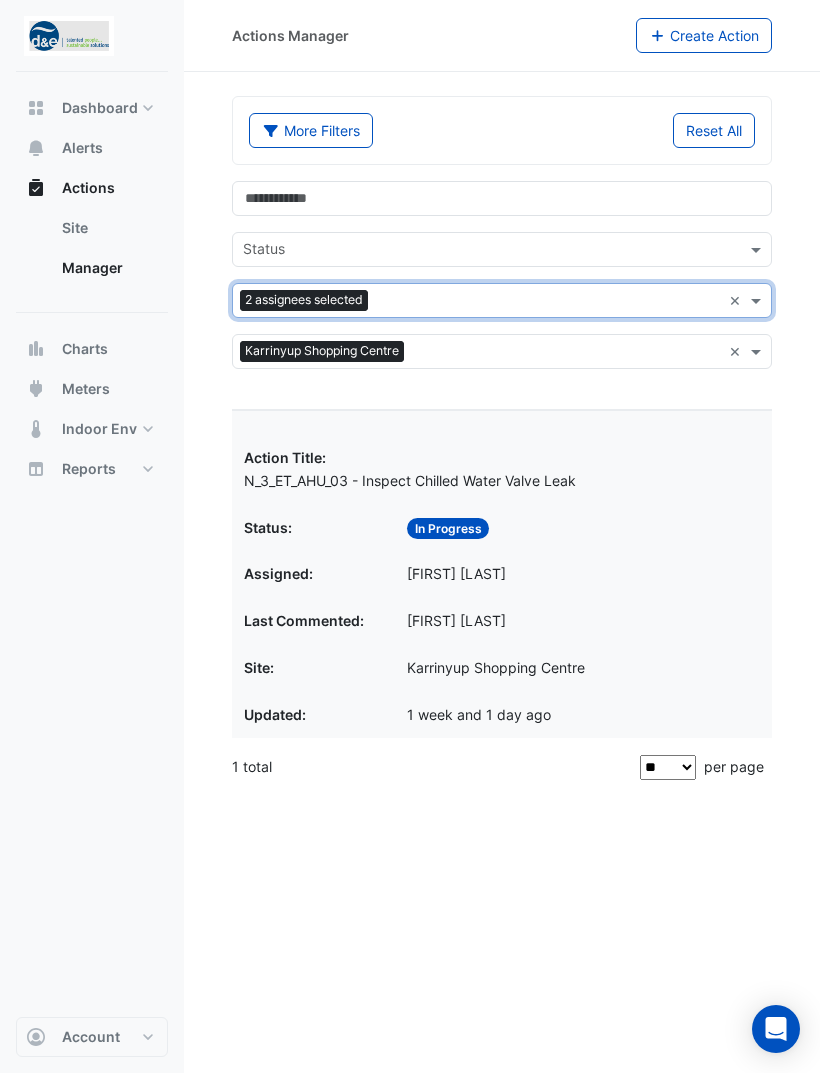 click on "Site" at bounding box center [107, 228] 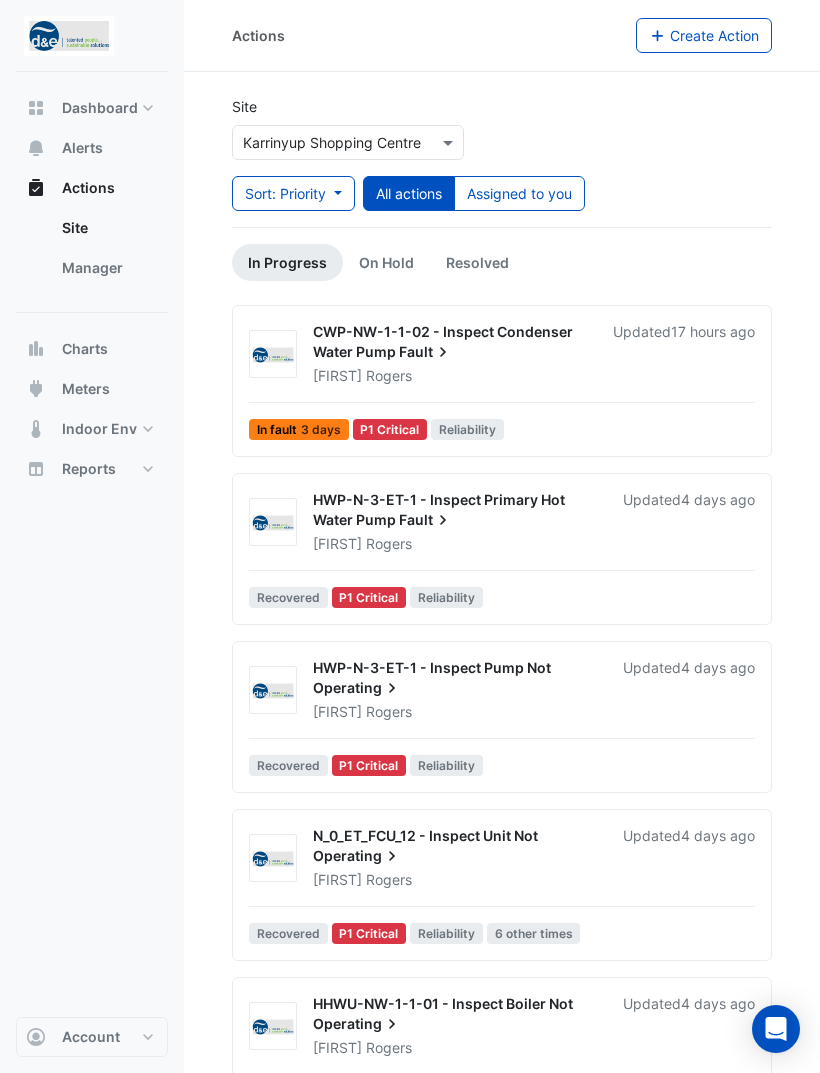 click on "Updated
17 hours ago" at bounding box center (684, 354) 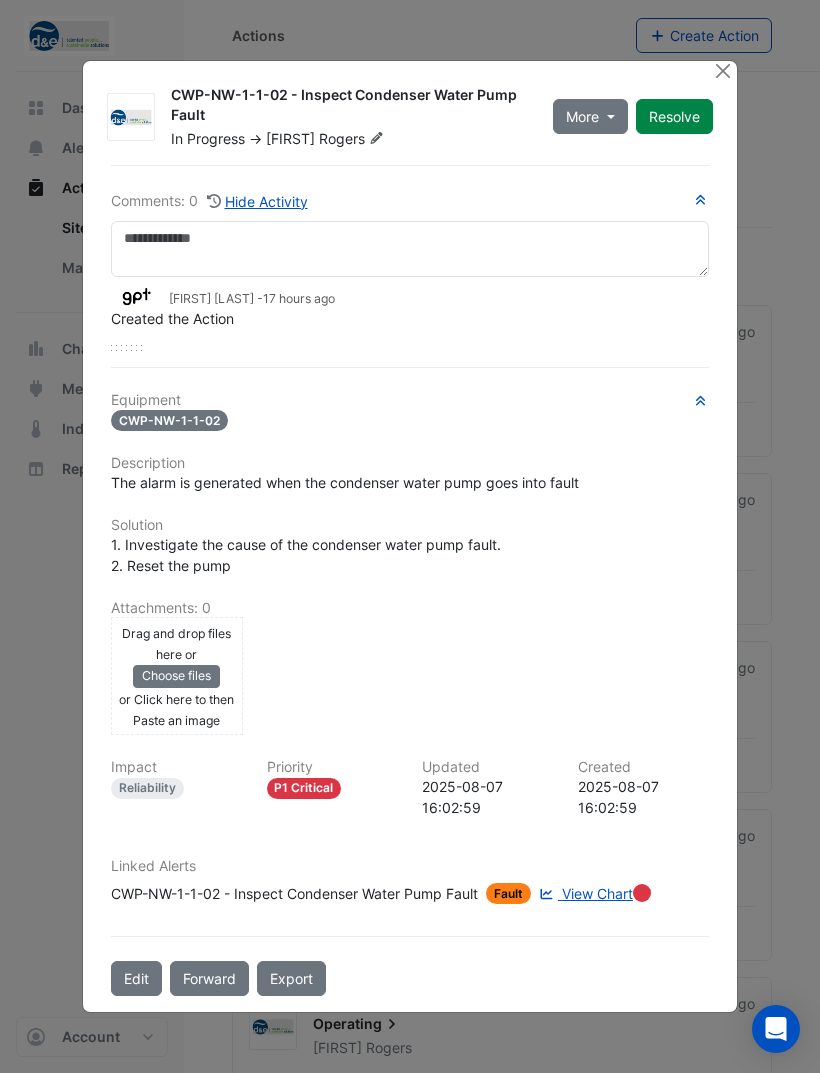 click 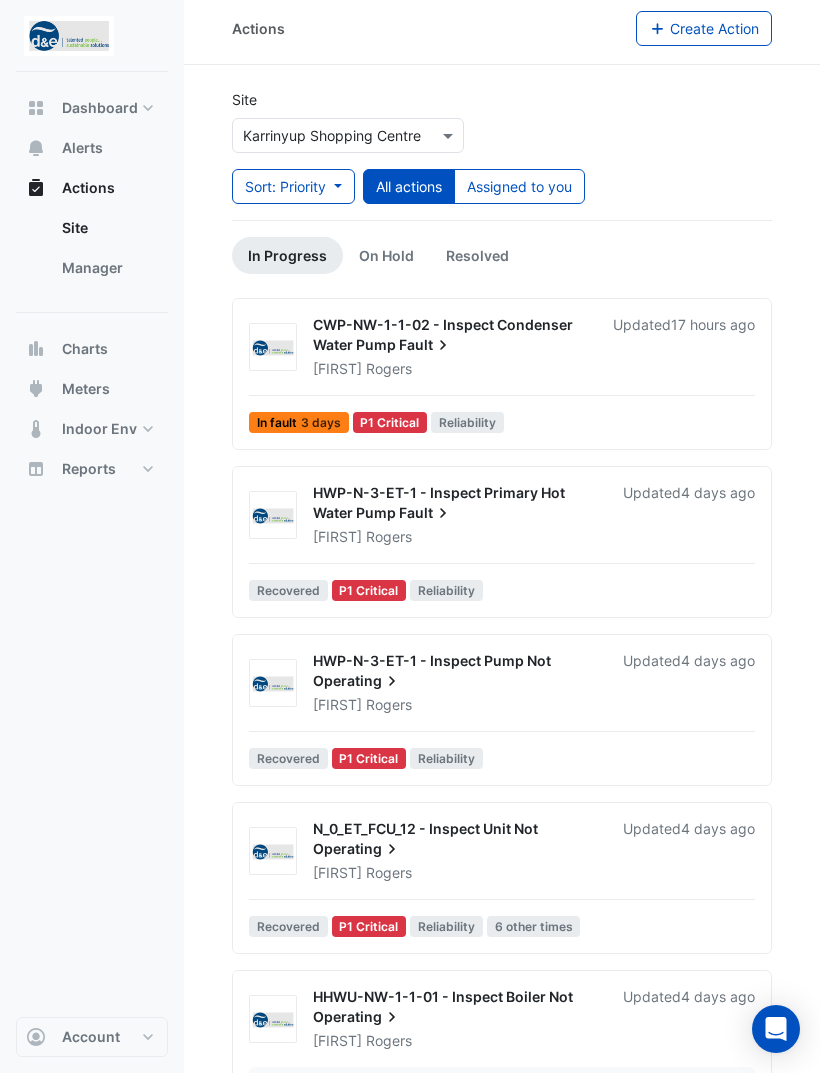 scroll, scrollTop: 0, scrollLeft: 0, axis: both 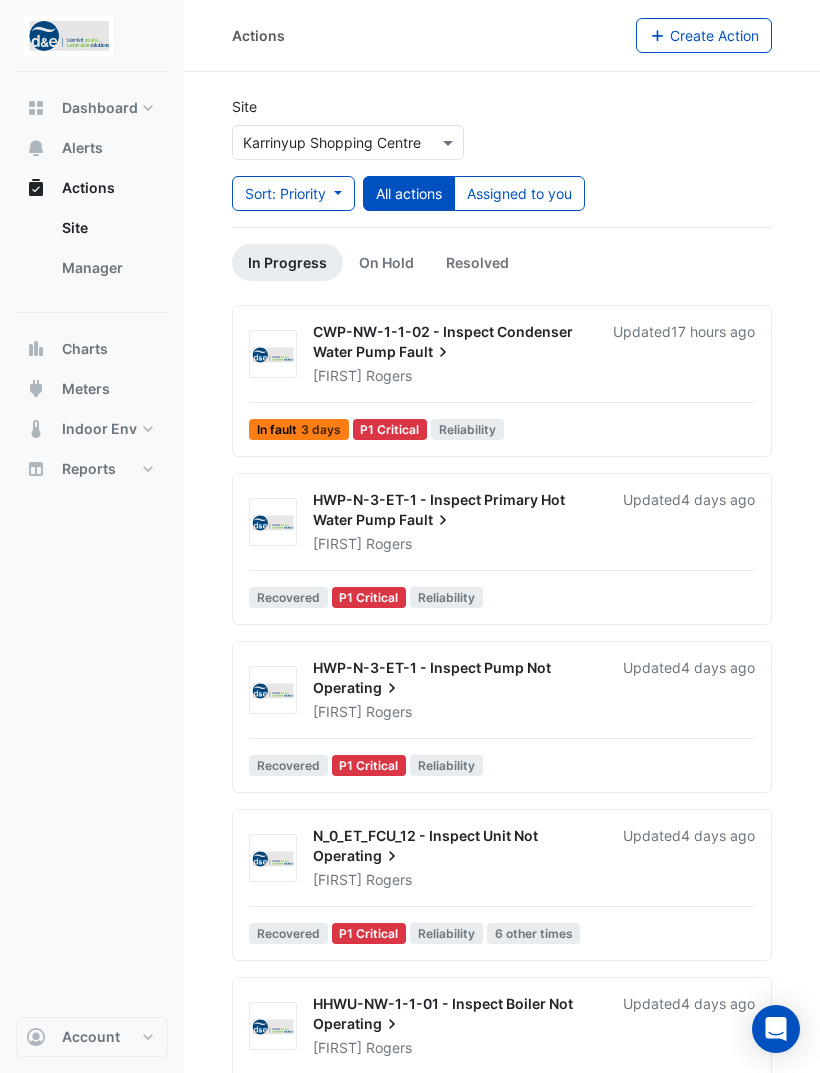 click on "Assigned to you" 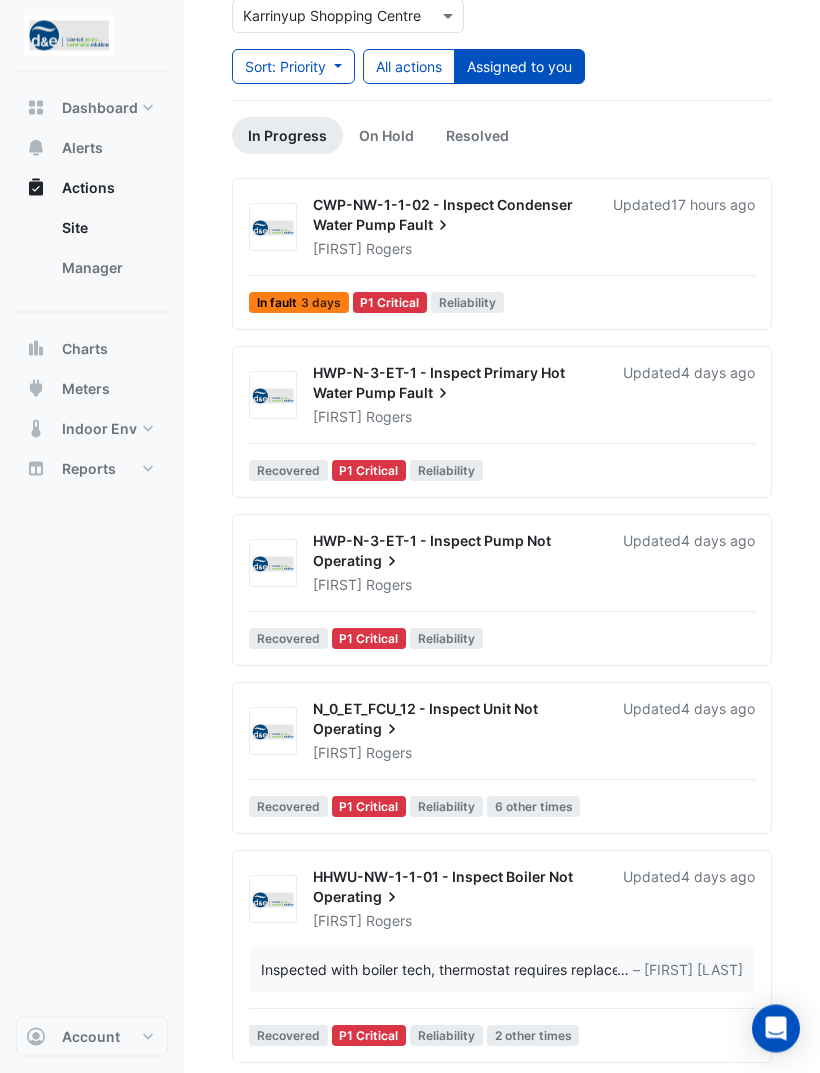 scroll, scrollTop: 127, scrollLeft: 0, axis: vertical 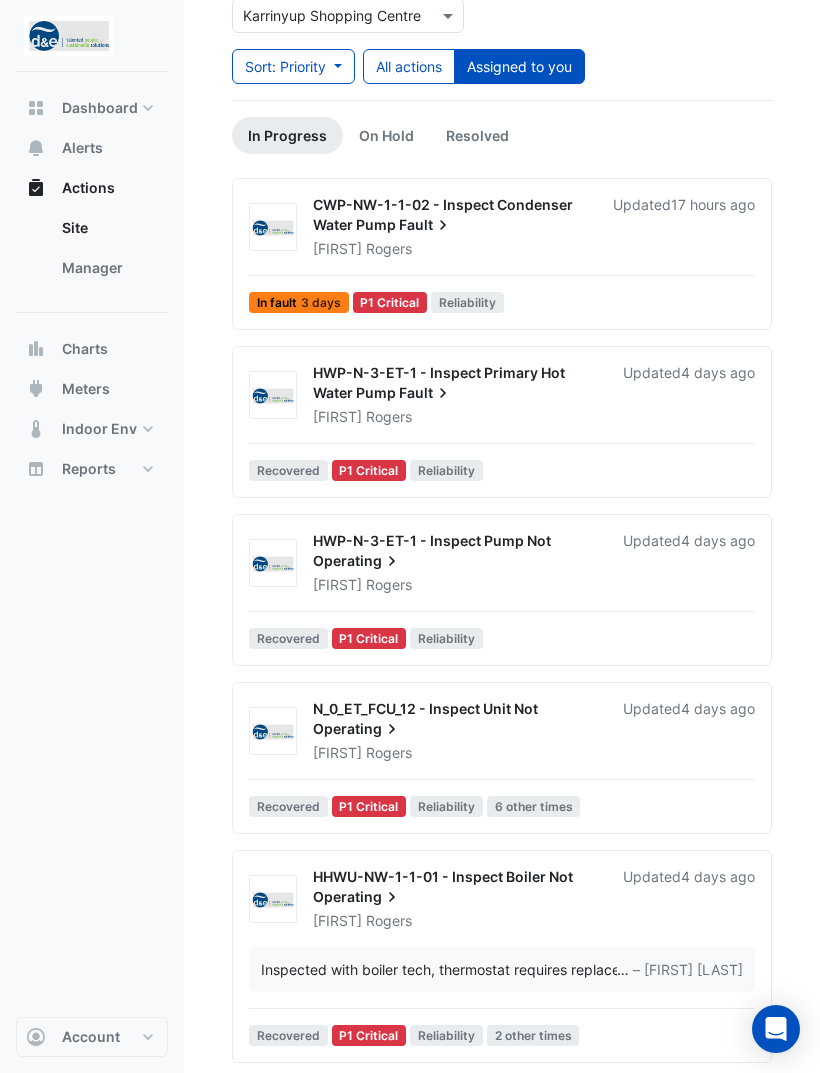 click on "Updated
4 days ago" at bounding box center (689, 899) 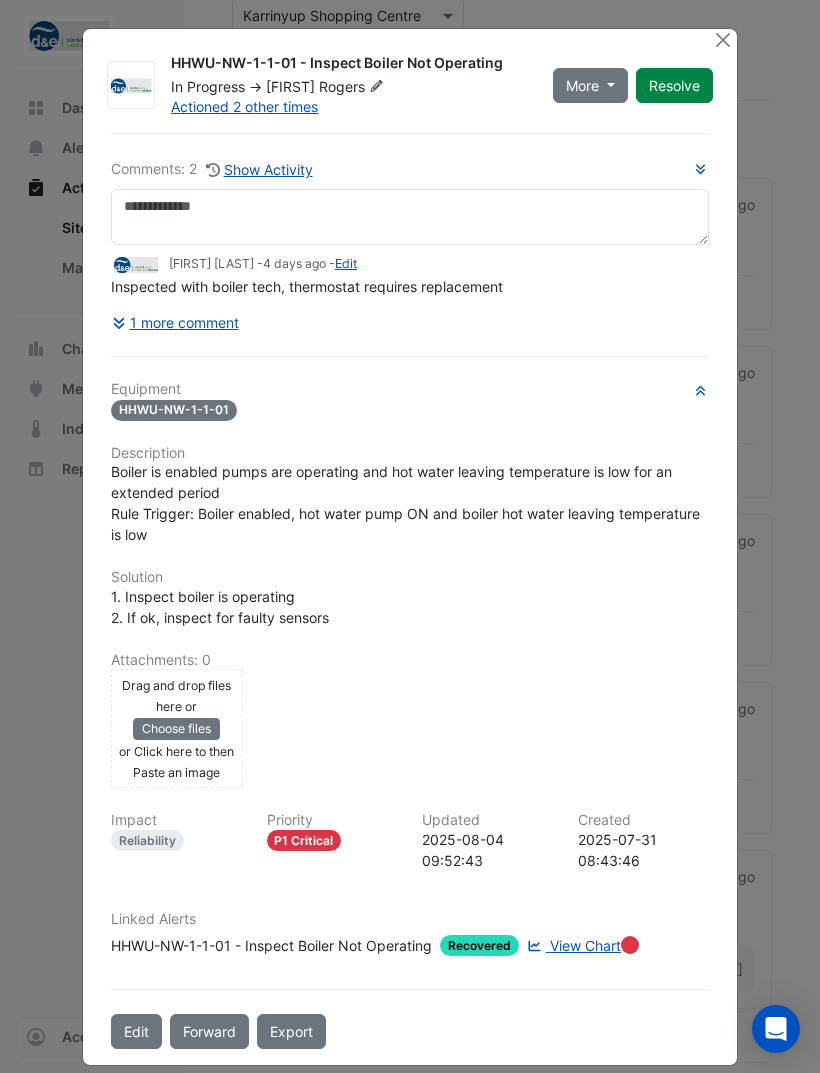 click 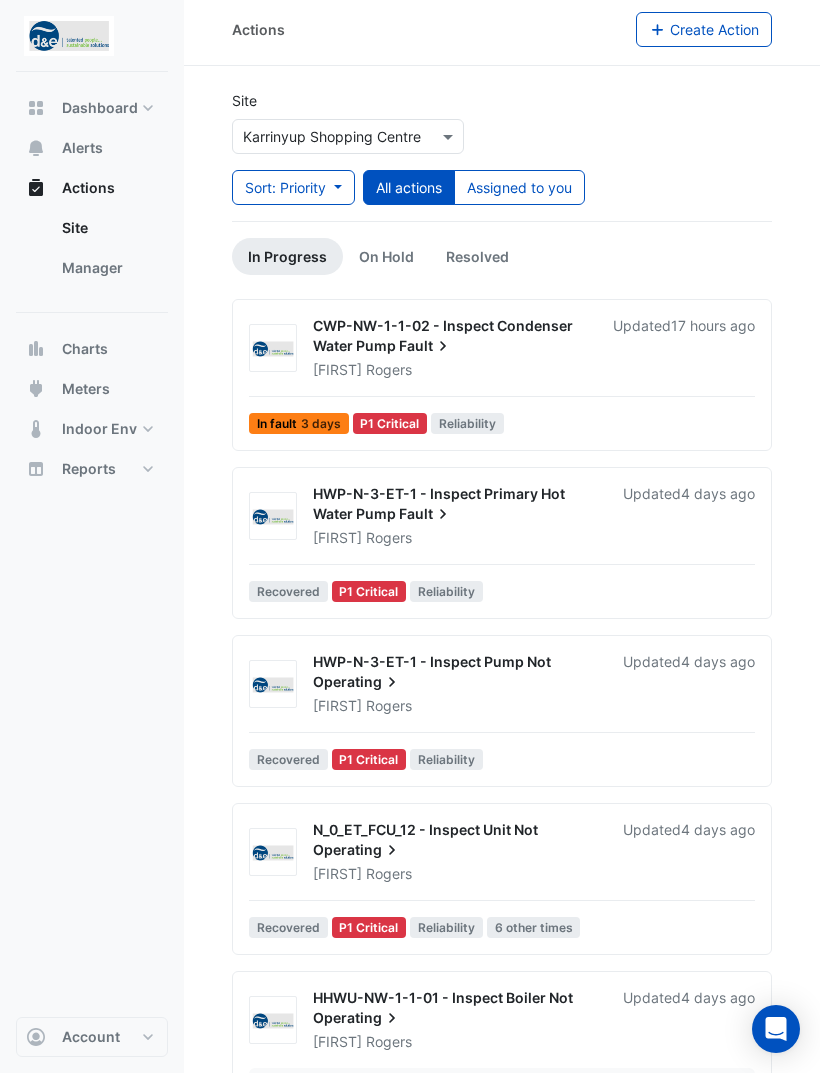 scroll, scrollTop: 0, scrollLeft: 0, axis: both 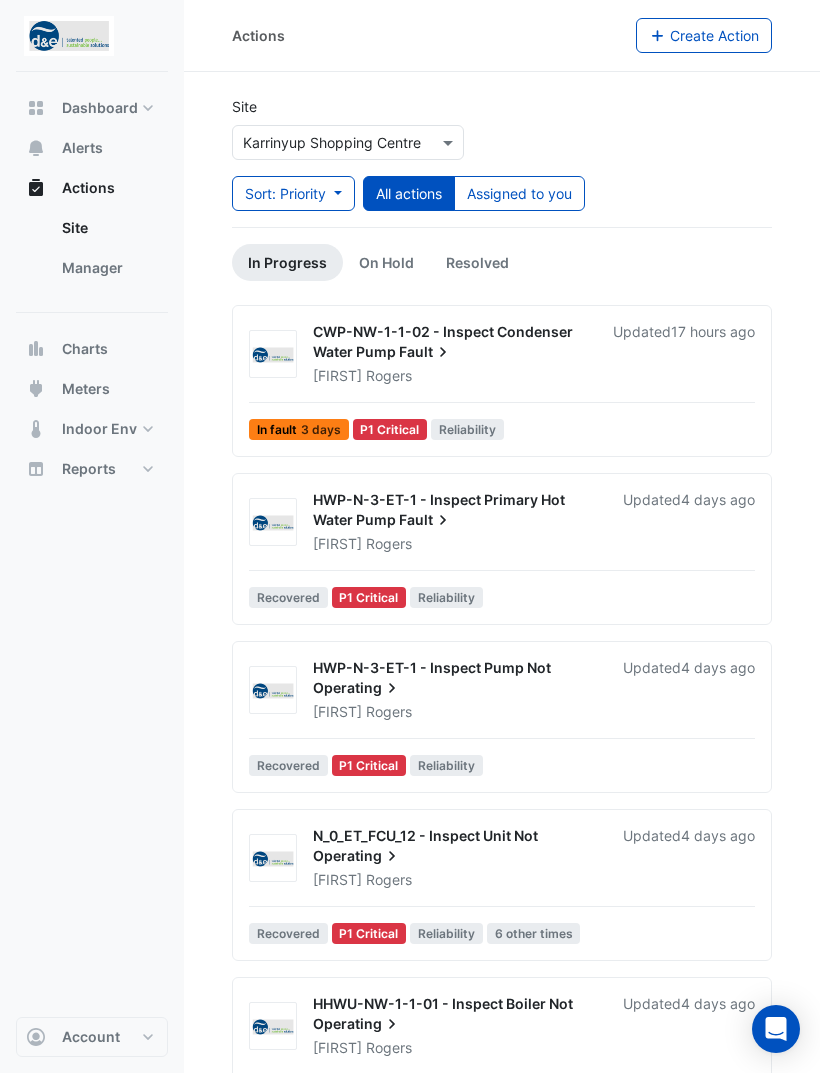 click on "Updated
17 hours ago" at bounding box center (684, 354) 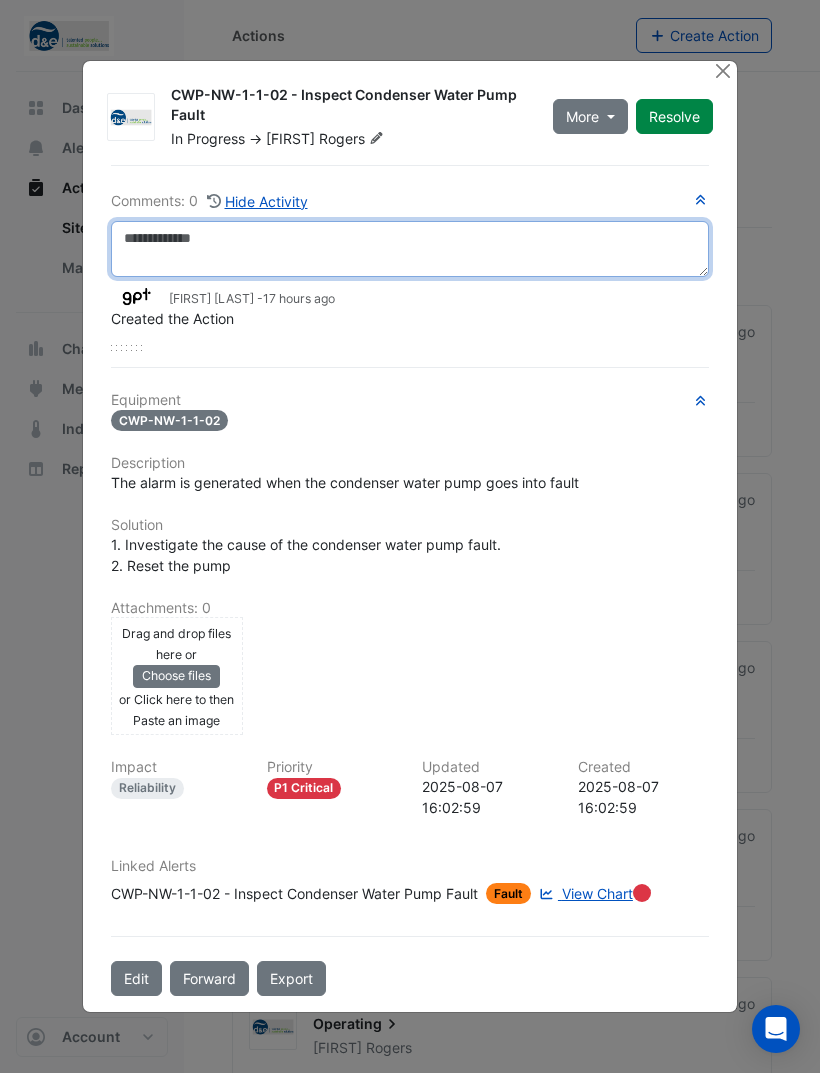 click at bounding box center (410, 249) 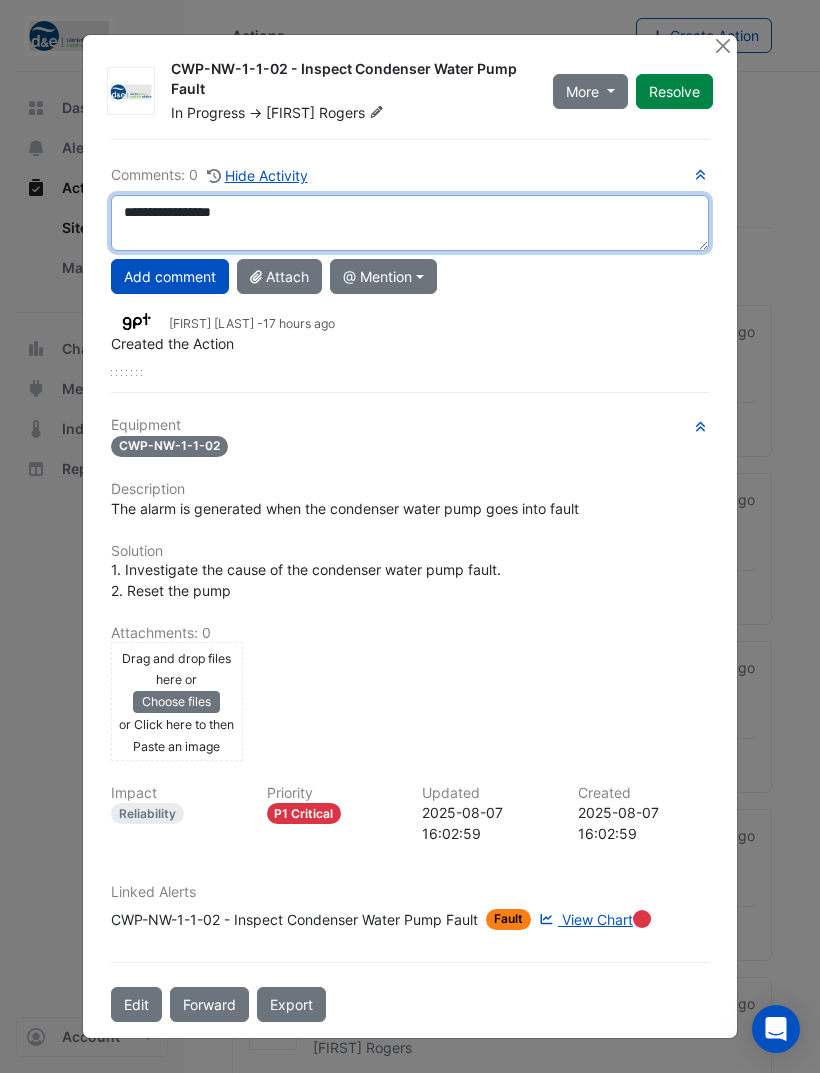 type on "**********" 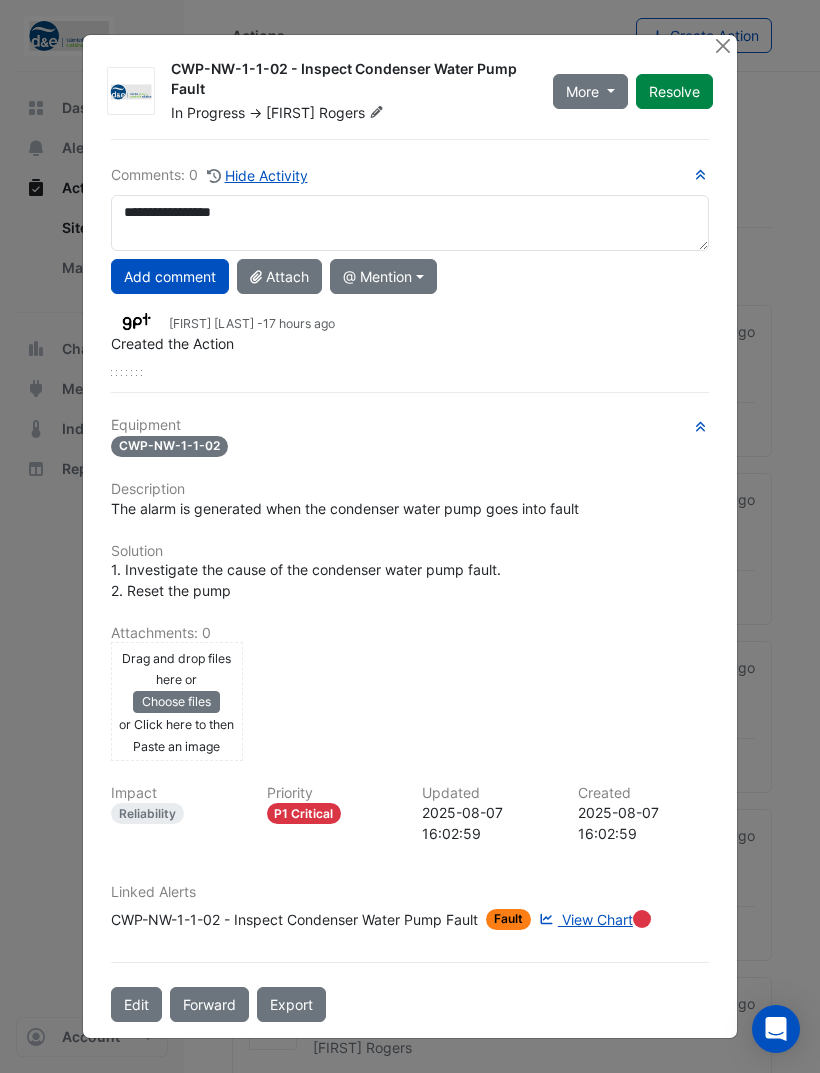click on "Add comment" 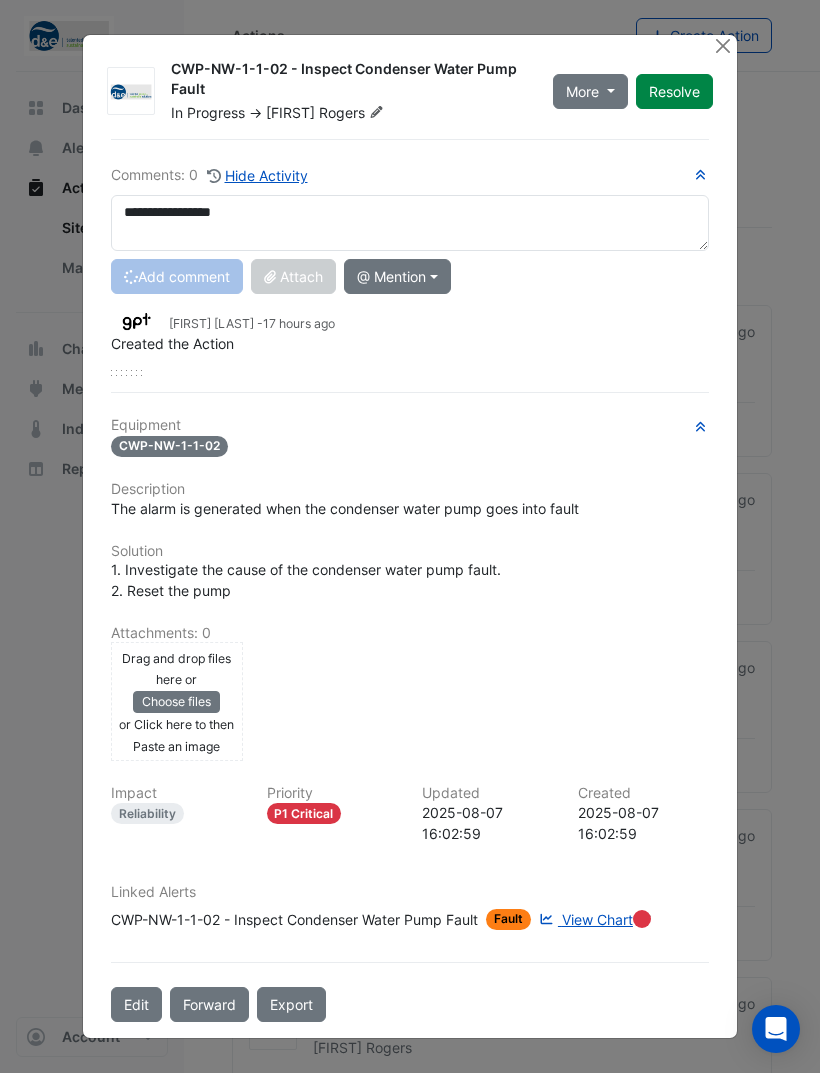 type 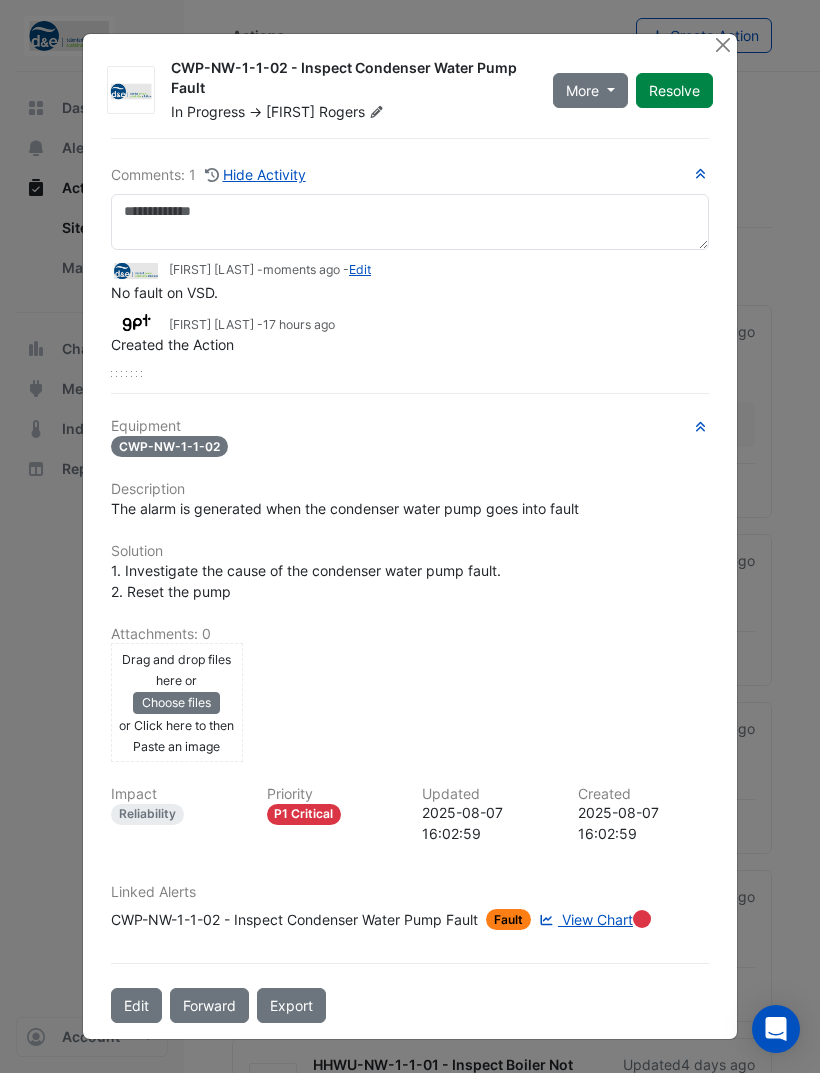 click on "Resolve" 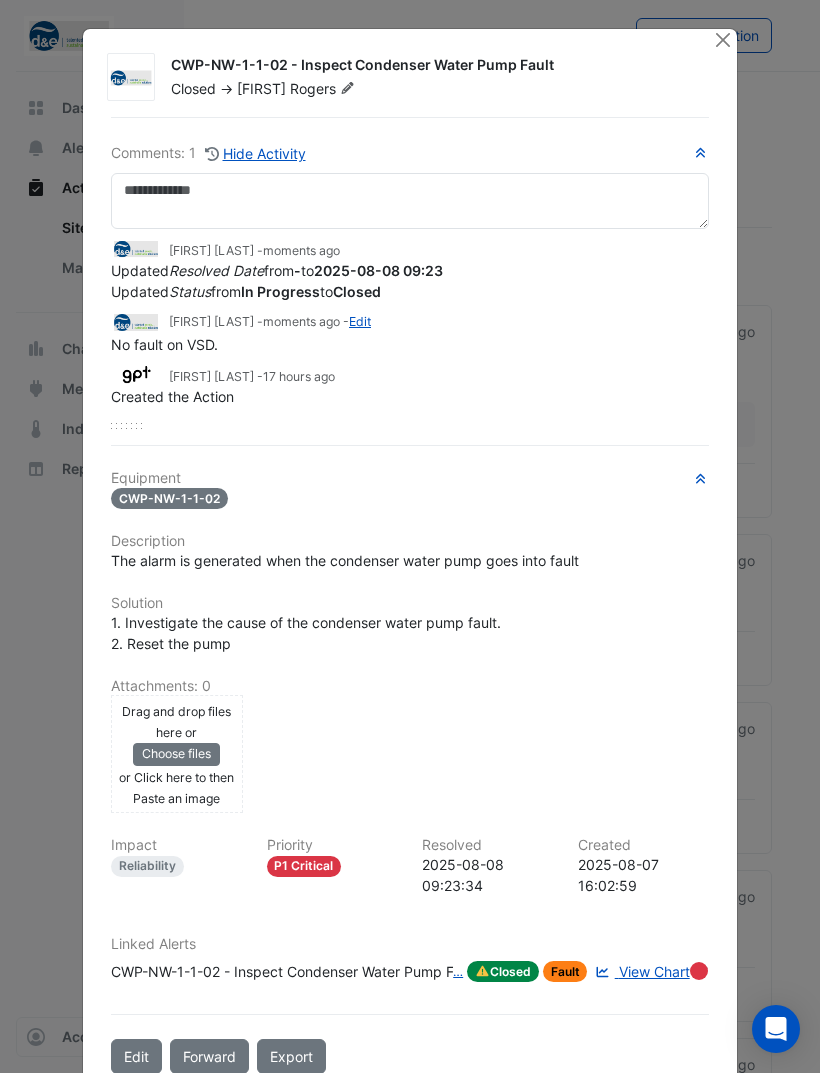 click on "CWP-NW-1-1-02 - Inspect Condenser Water Pump Fault
Closed
->
[FIRST]
[LAST]
Comments: 1
Hide Activity" 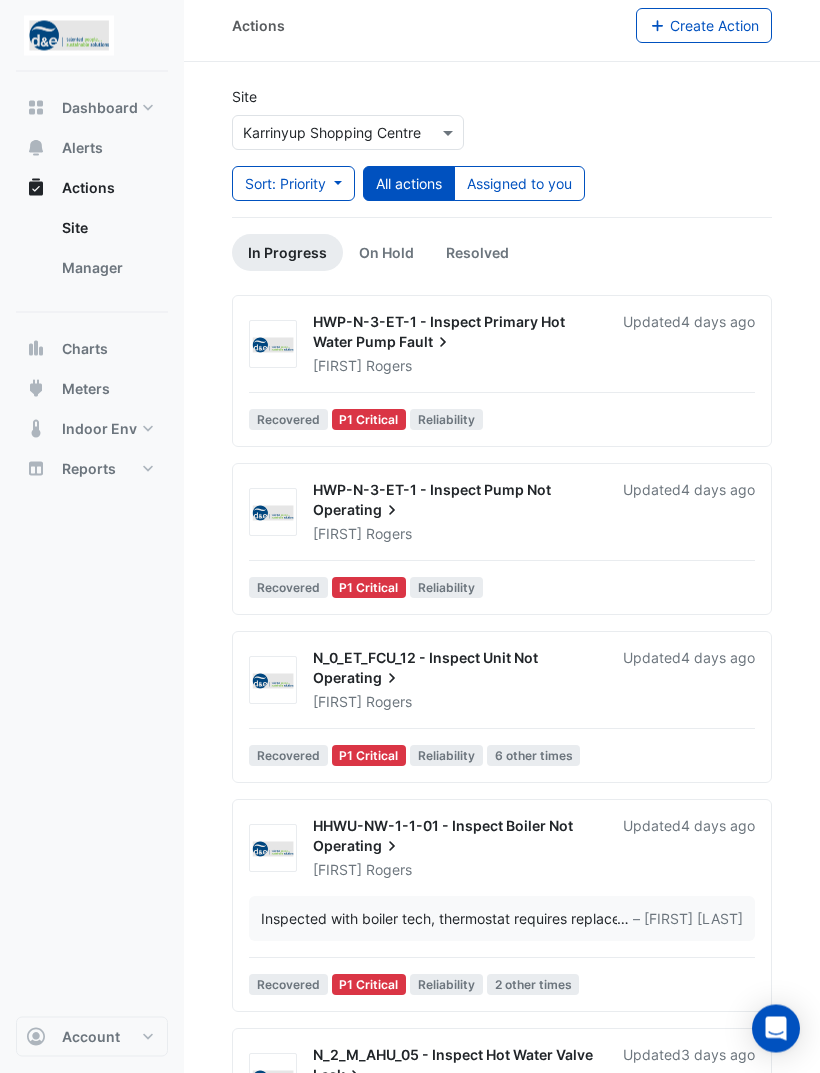 scroll, scrollTop: 0, scrollLeft: 0, axis: both 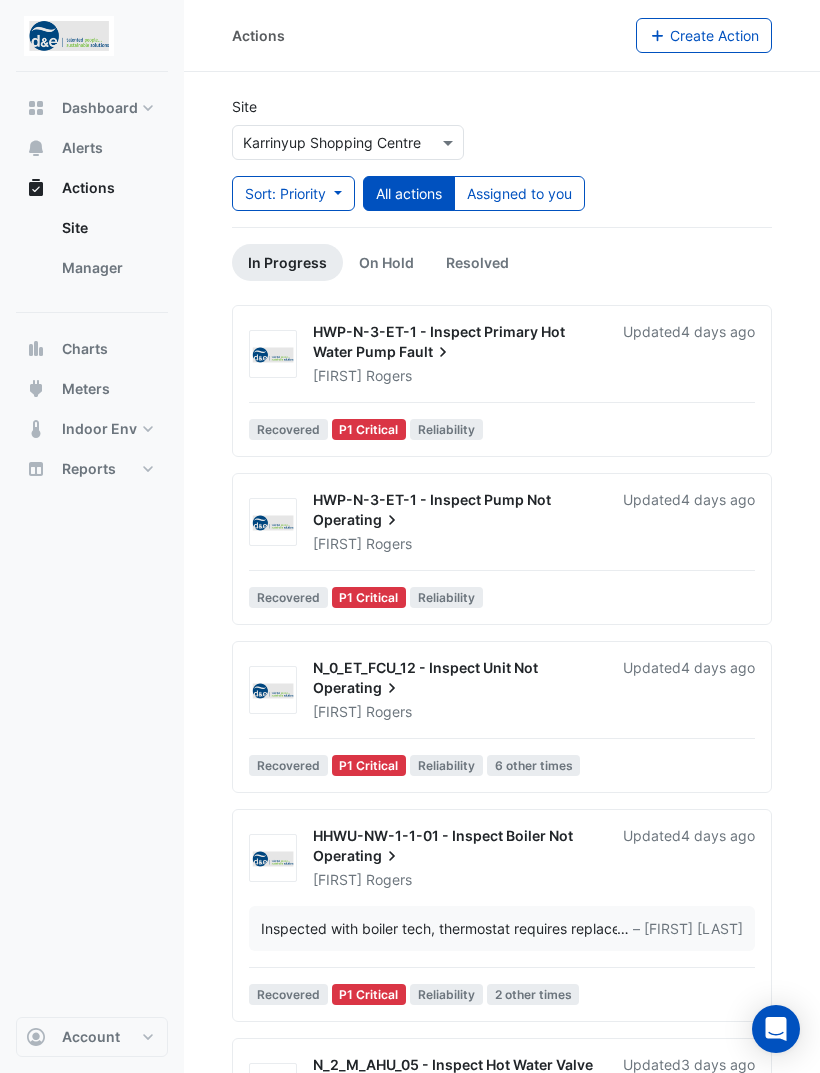 click on "6 other times" at bounding box center (534, 765) 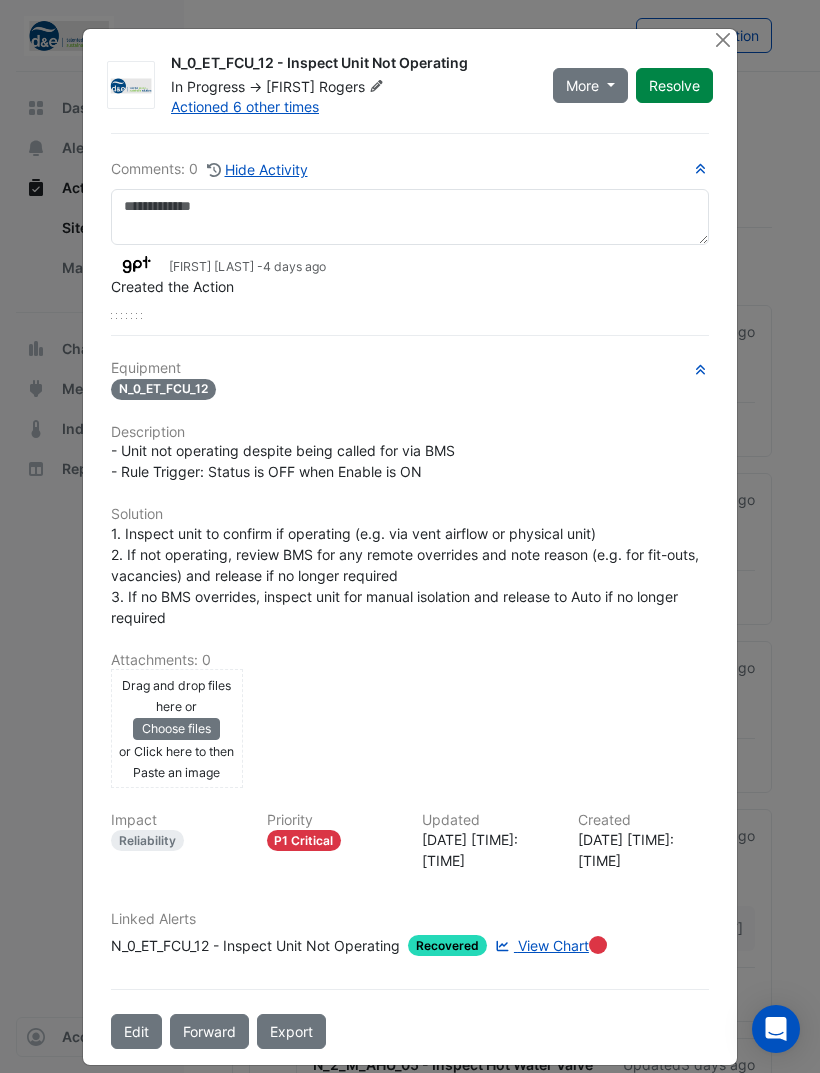 scroll, scrollTop: 0, scrollLeft: 0, axis: both 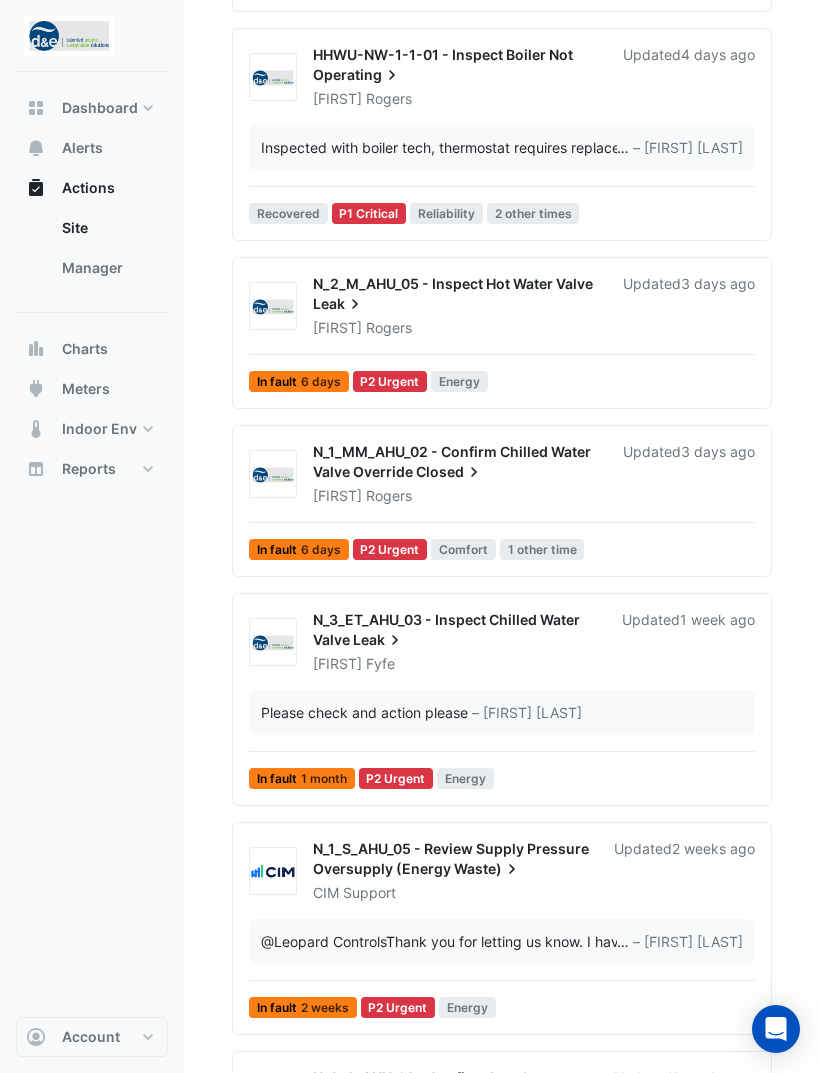 click 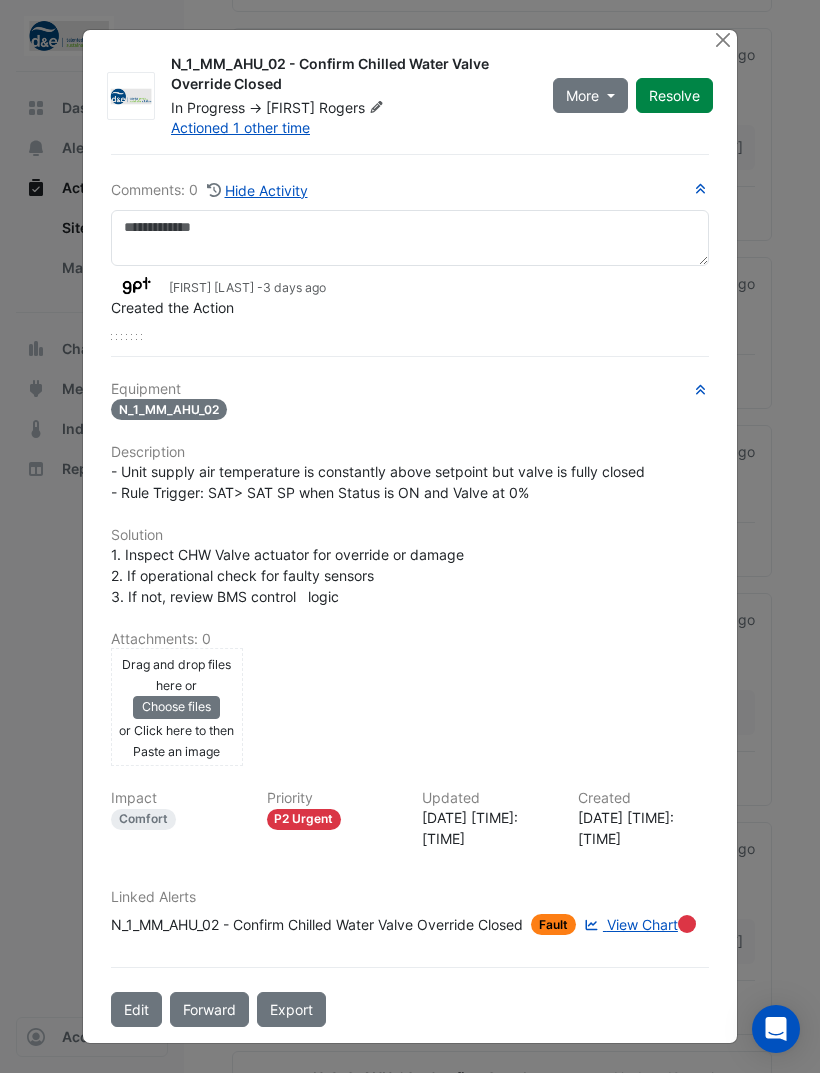 click 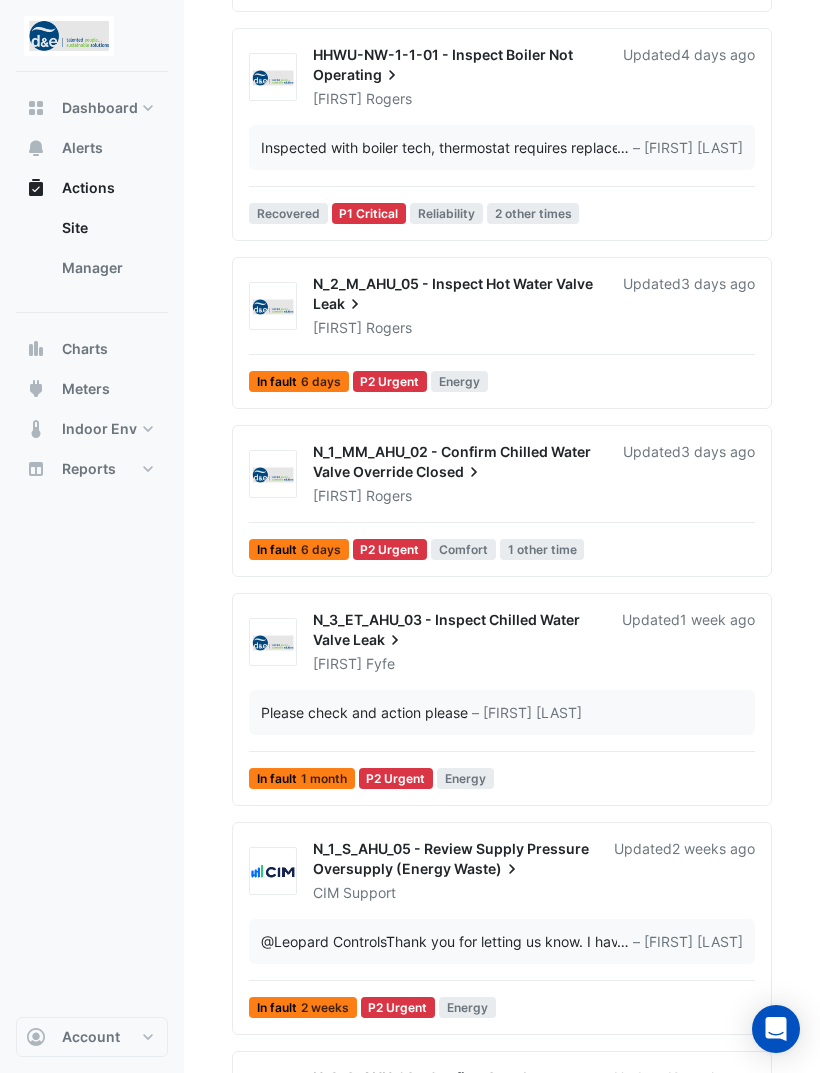 click on "Updated
3 days ago" at bounding box center [689, 306] 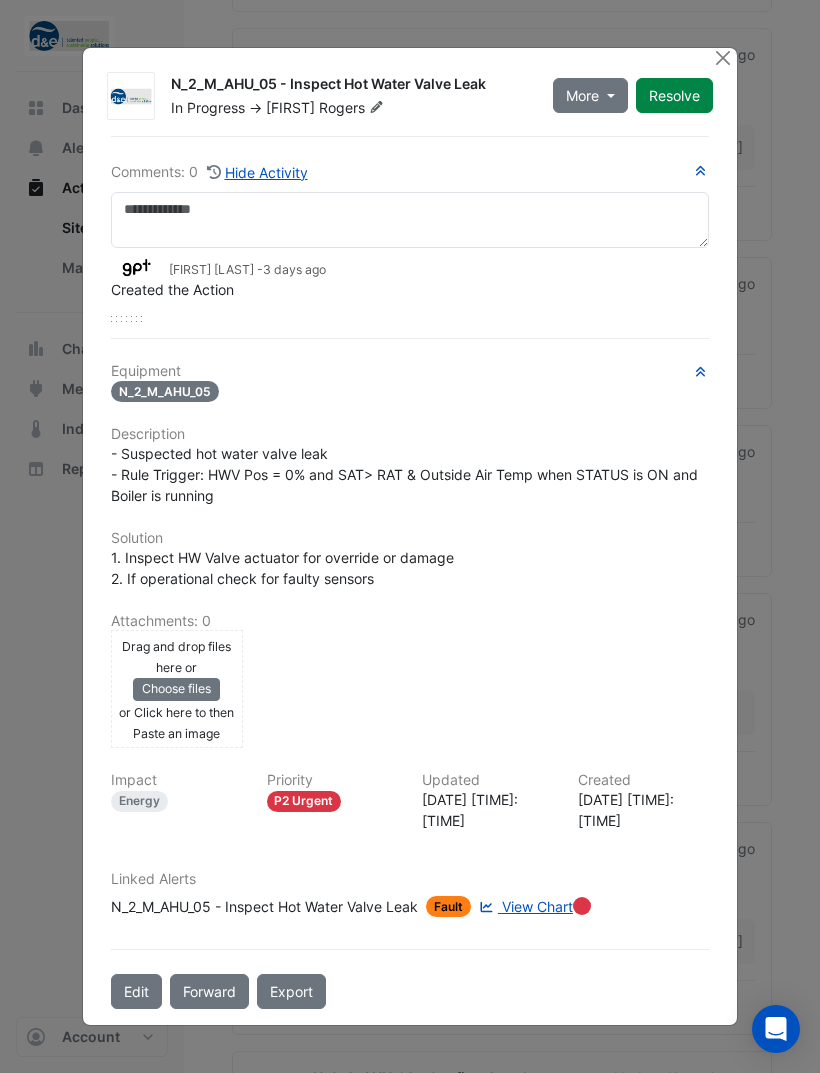 click 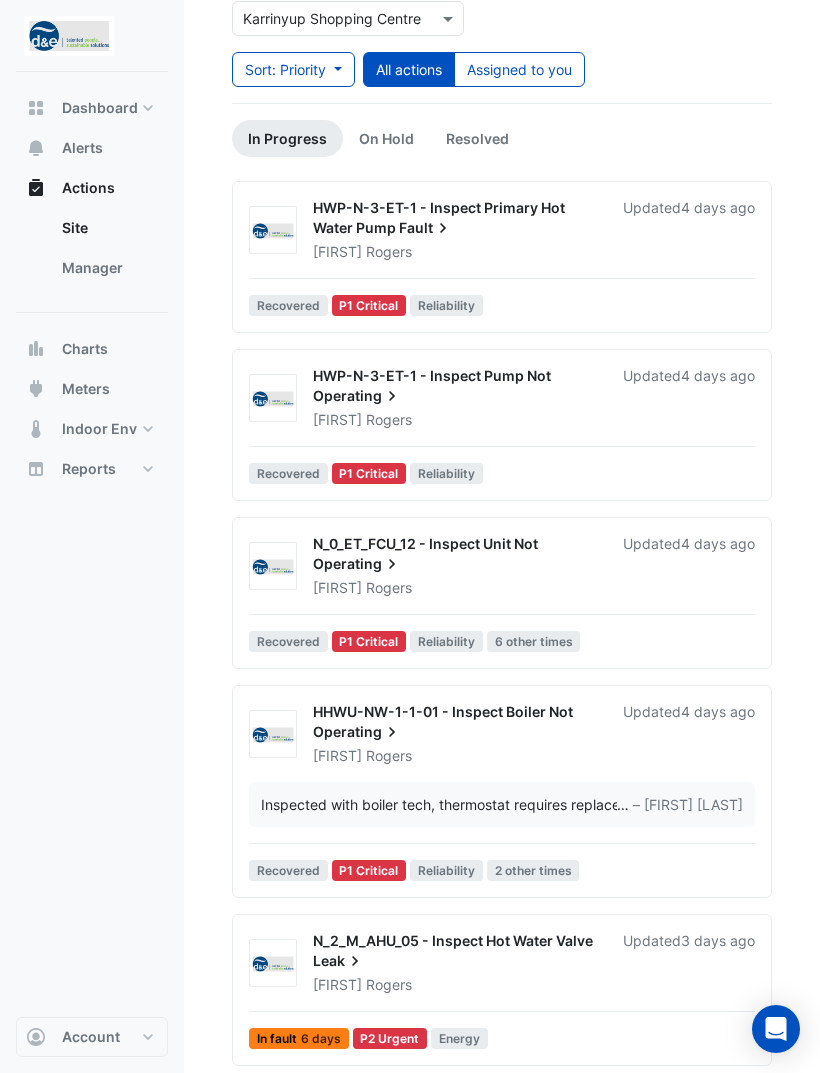 scroll, scrollTop: 0, scrollLeft: 0, axis: both 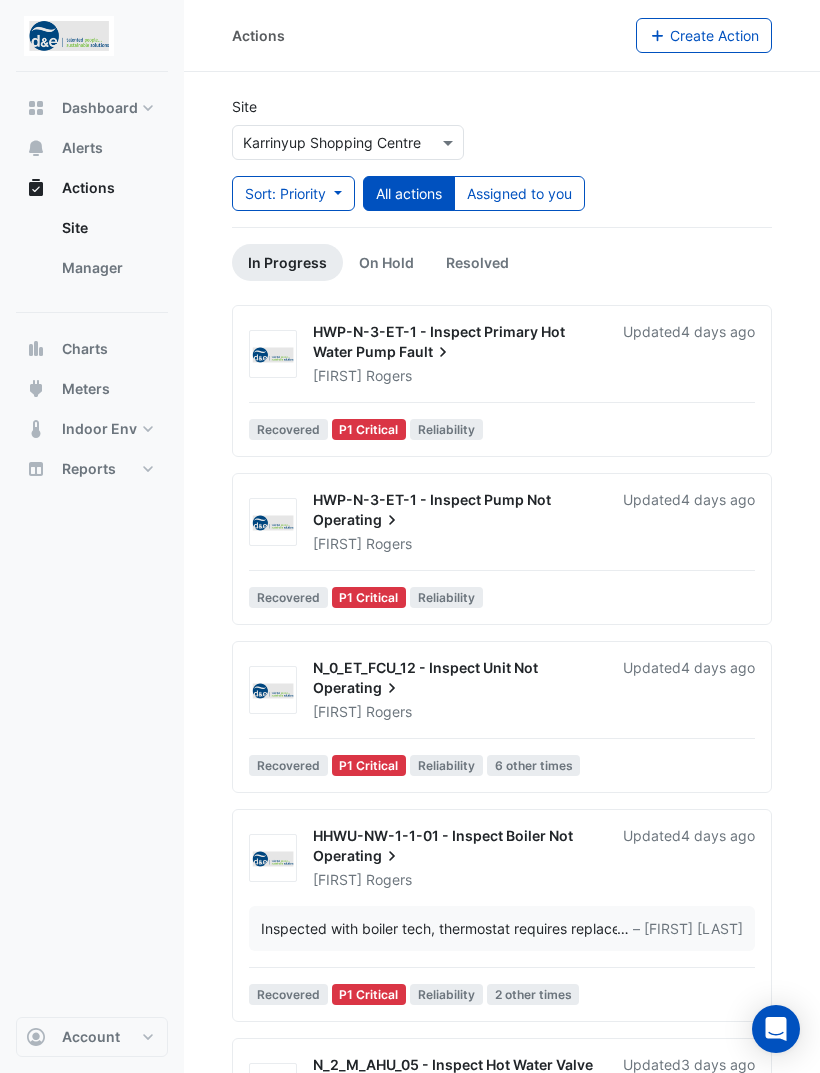click on "Assigned to you" 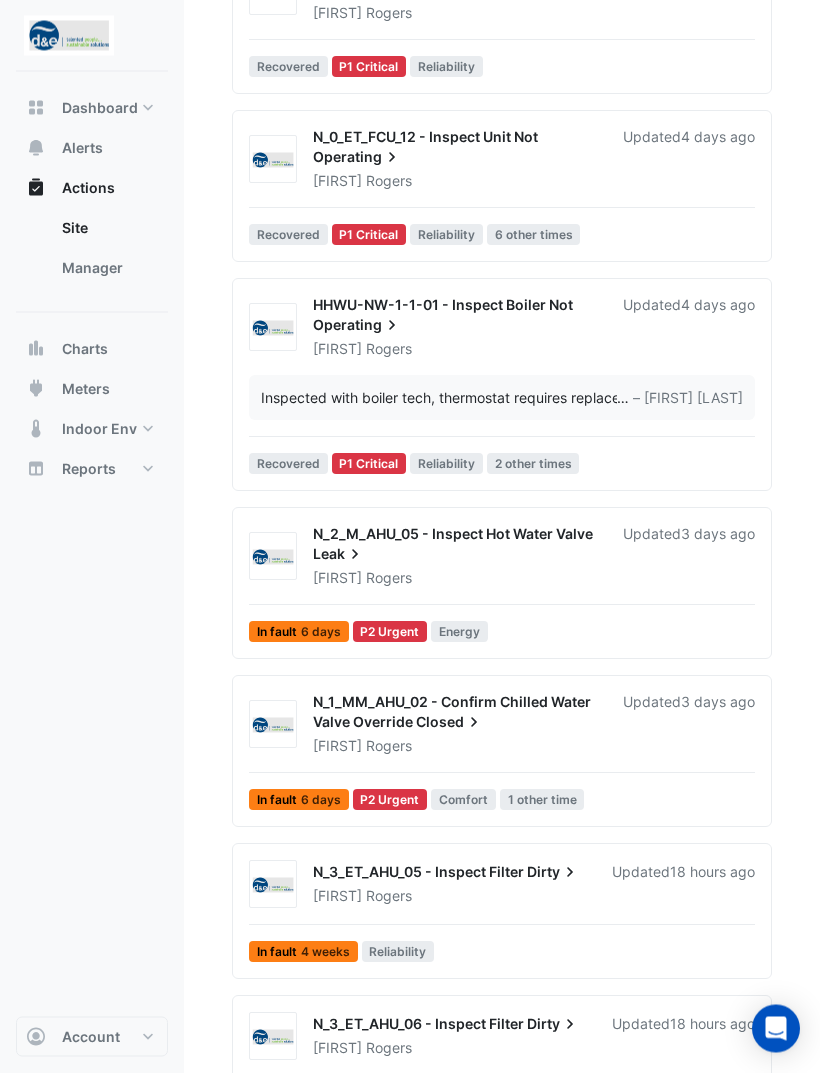 scroll, scrollTop: 541, scrollLeft: 0, axis: vertical 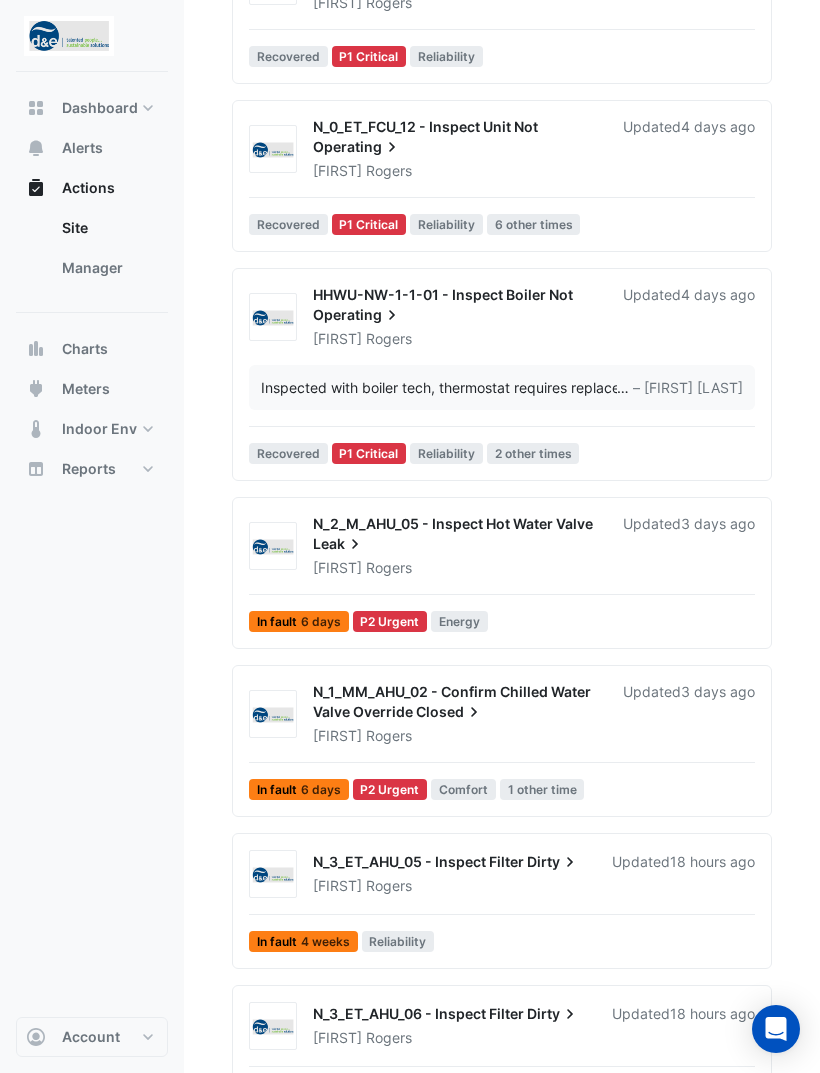 click on "[FIRST]
[LAST]" at bounding box center (450, 886) 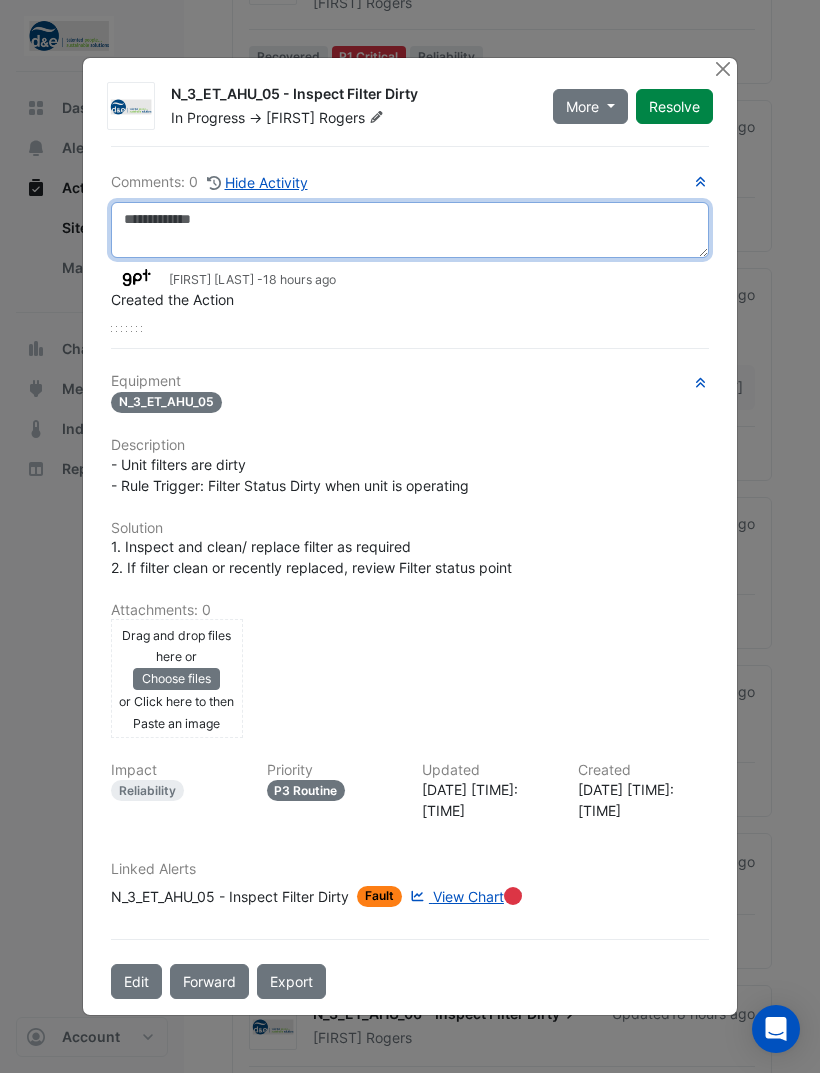click at bounding box center (410, 230) 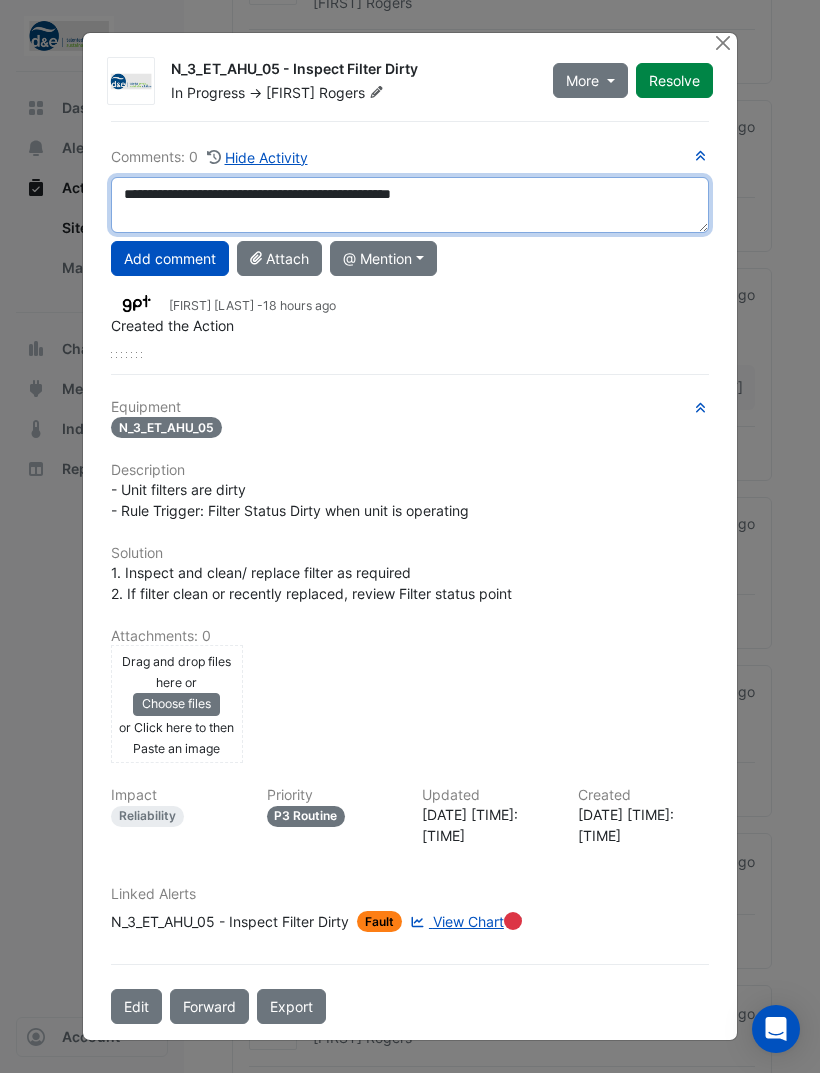 click on "**********" at bounding box center [410, 205] 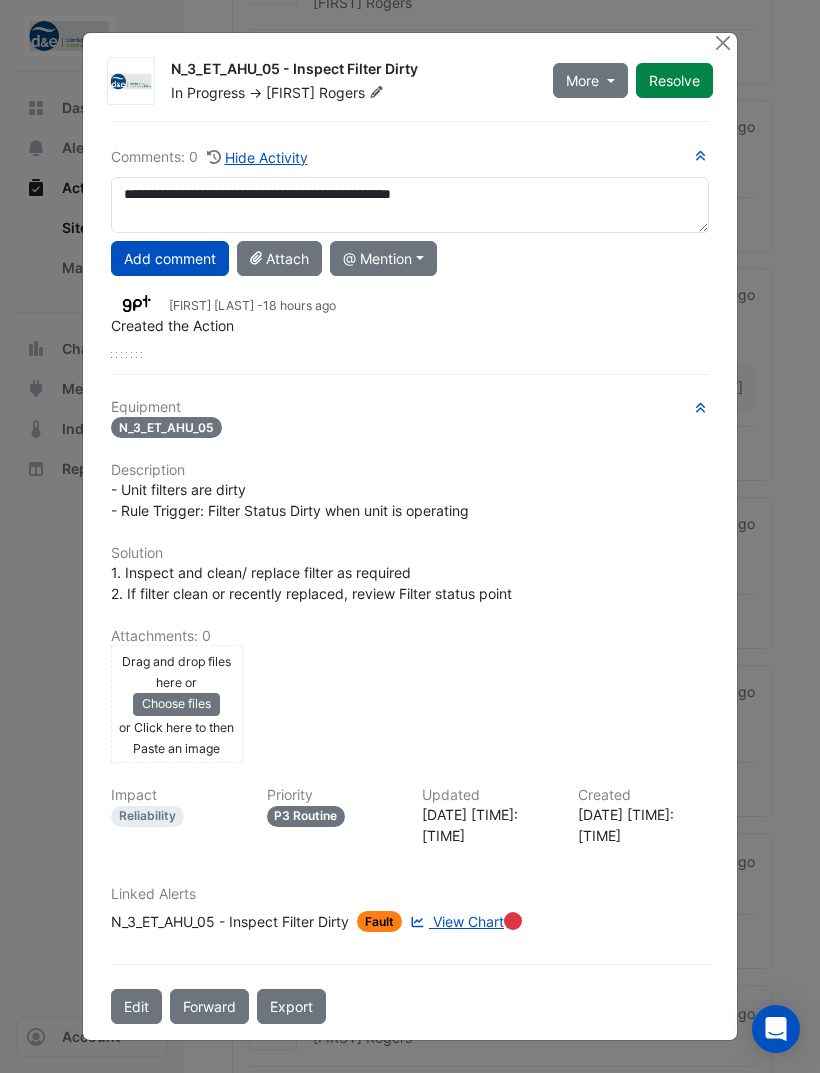 click on "Add comment" 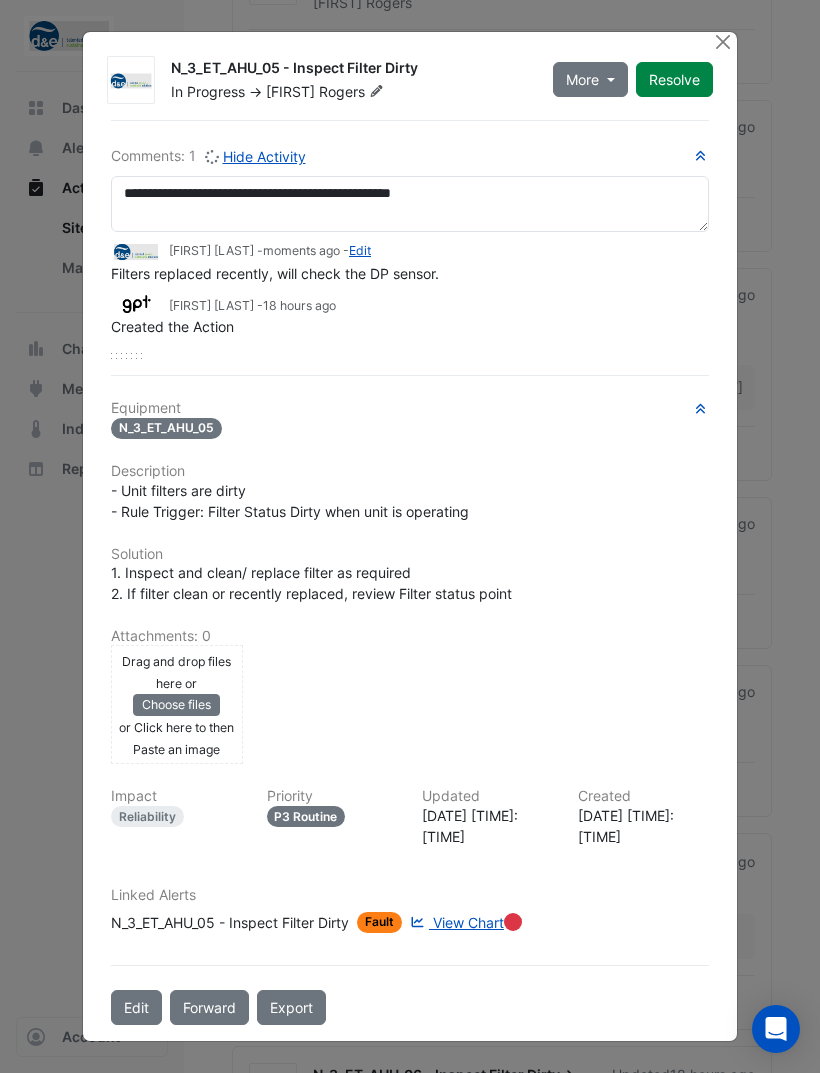 type 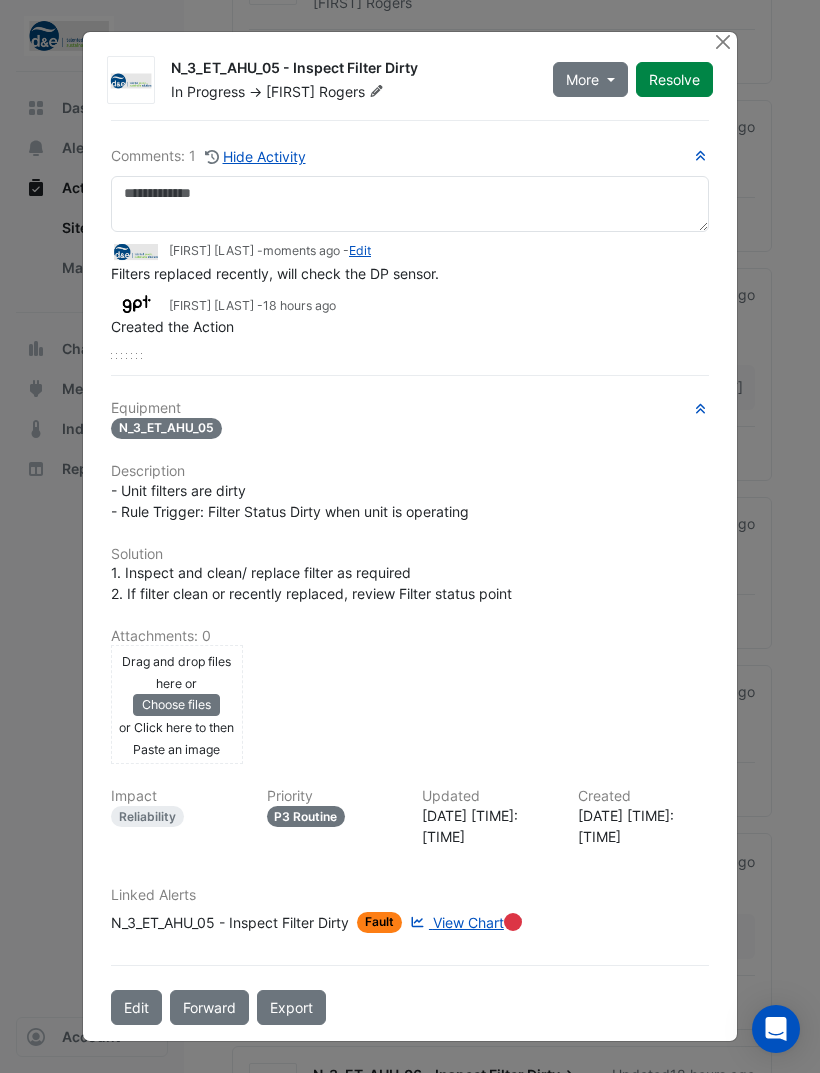 click on "N_3_ET_AHU_05 - Inspect Filter Dirty
In Progress
->
[FIRST]
[LAST]
More
On Hold
Not Doing
Resolve" 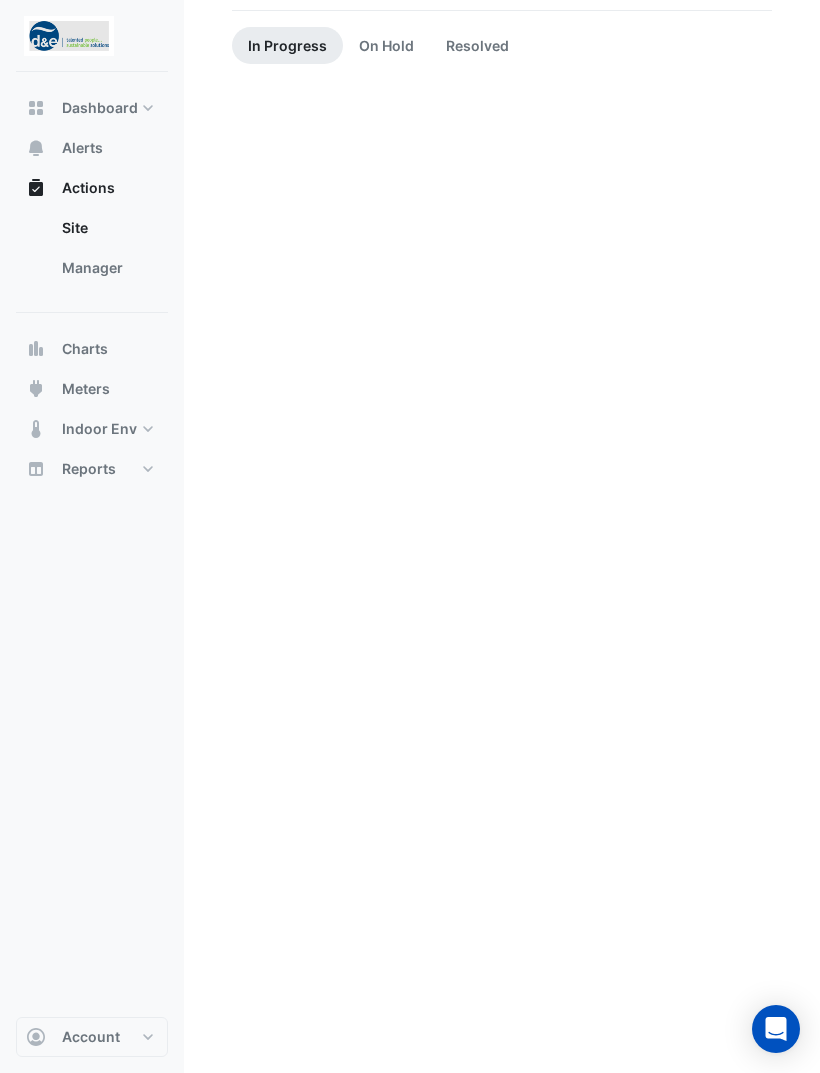 scroll, scrollTop: 0, scrollLeft: 0, axis: both 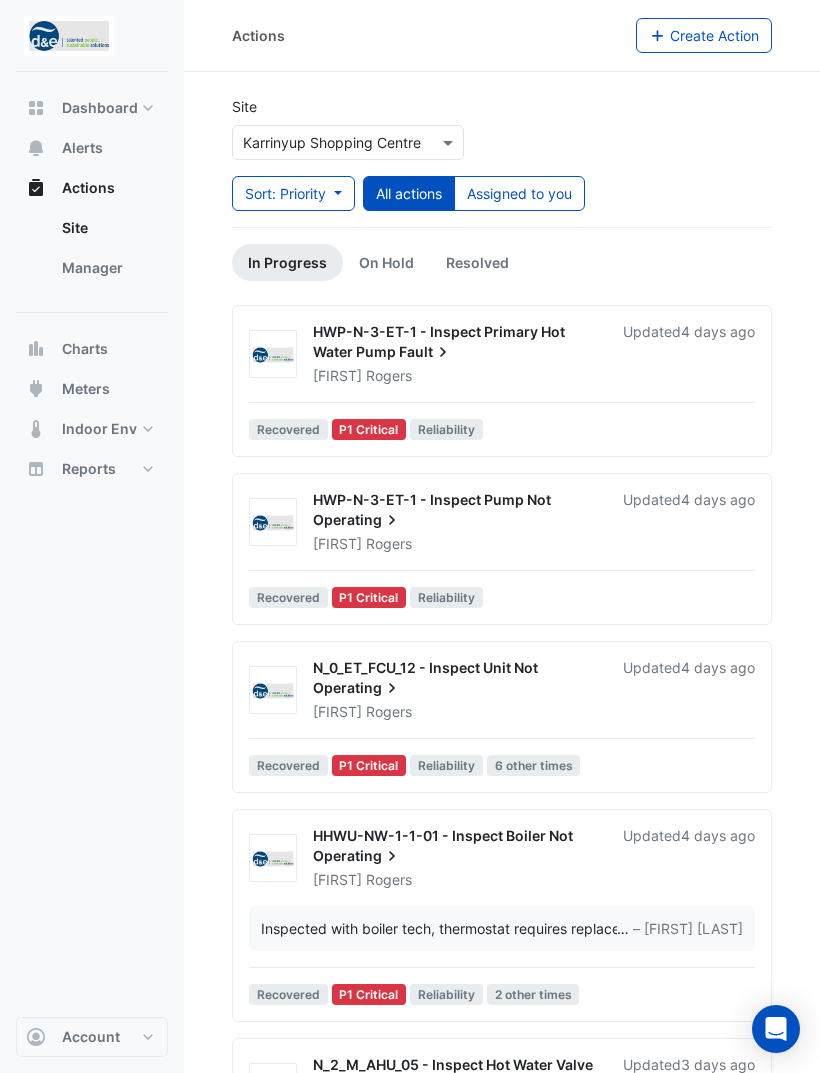 click on "Assigned to you" 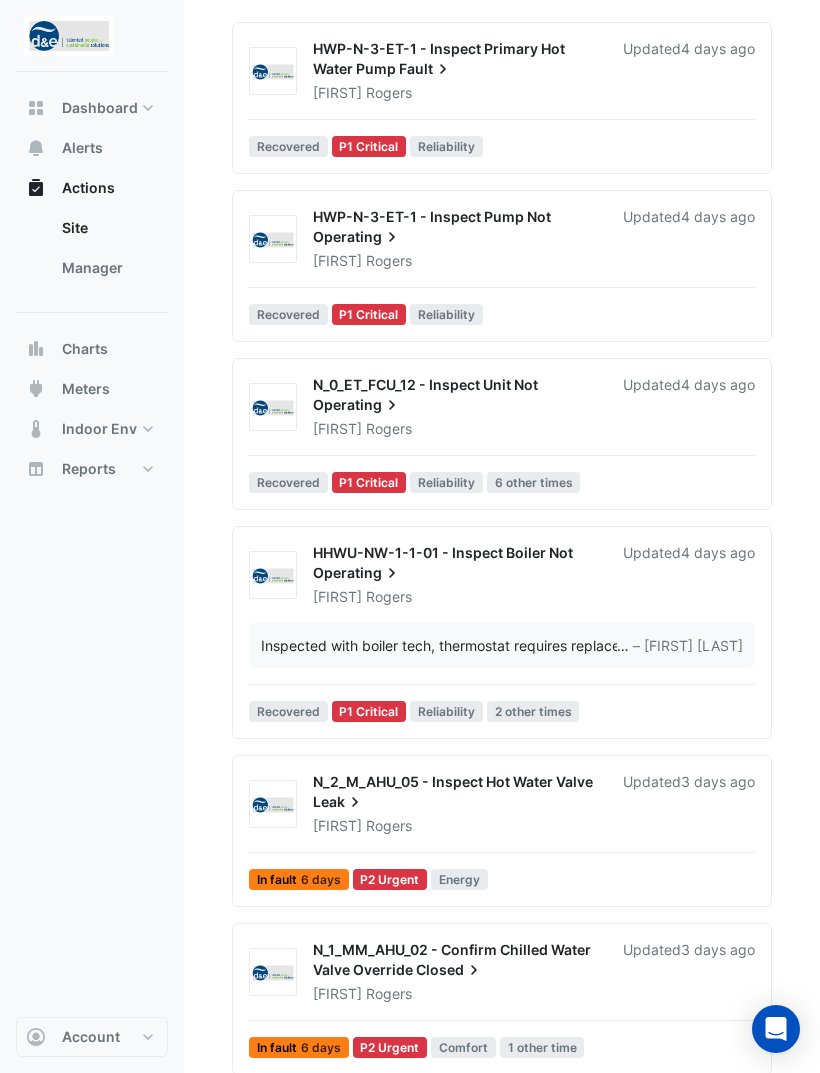 scroll, scrollTop: 618, scrollLeft: 0, axis: vertical 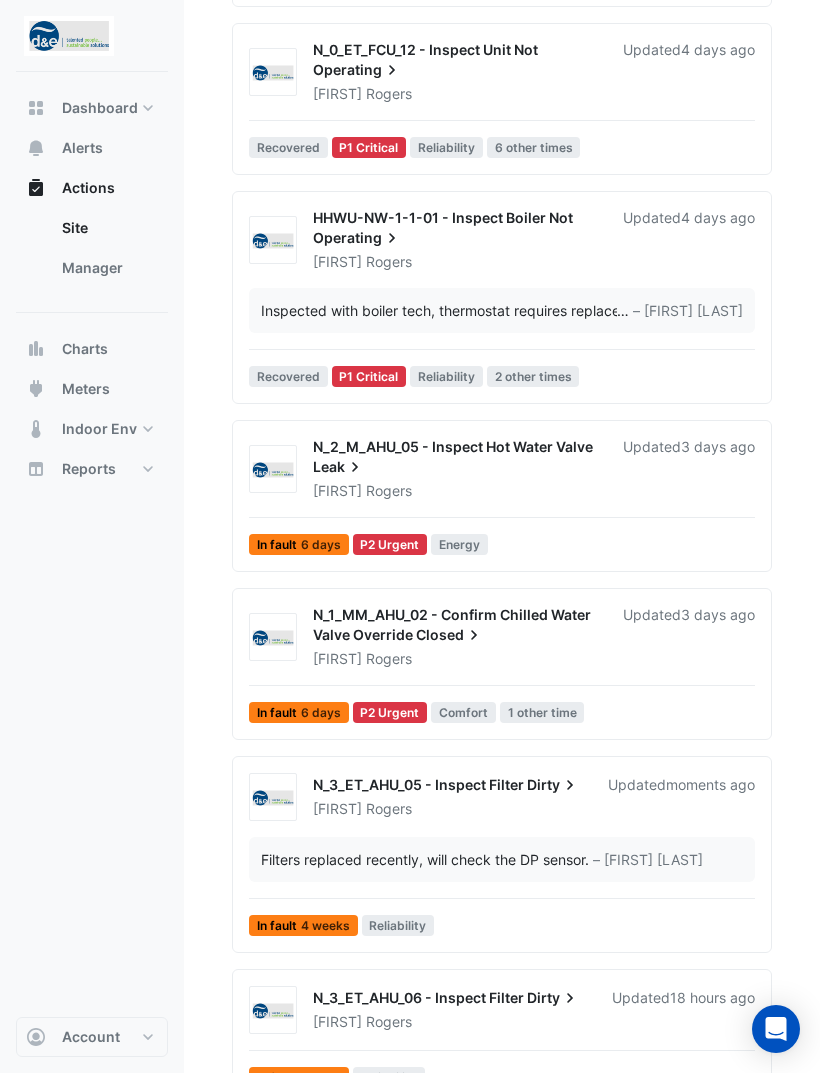 click at bounding box center [443, -266] 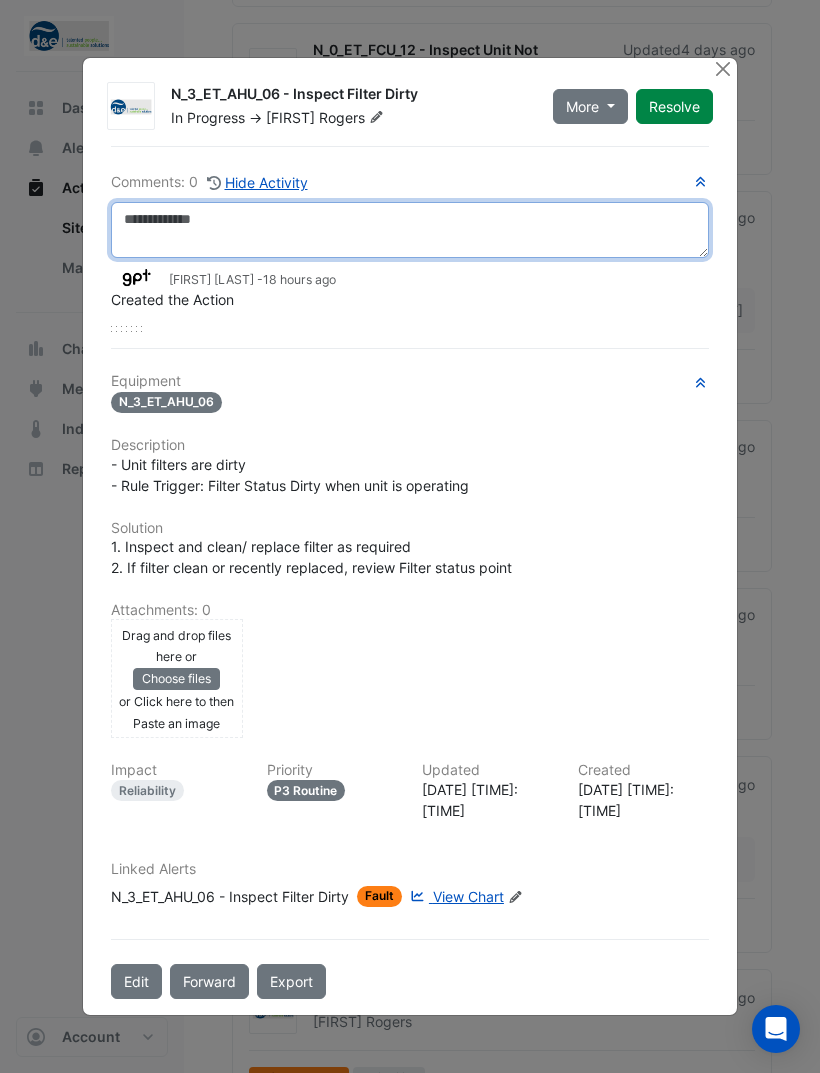 click at bounding box center (410, 230) 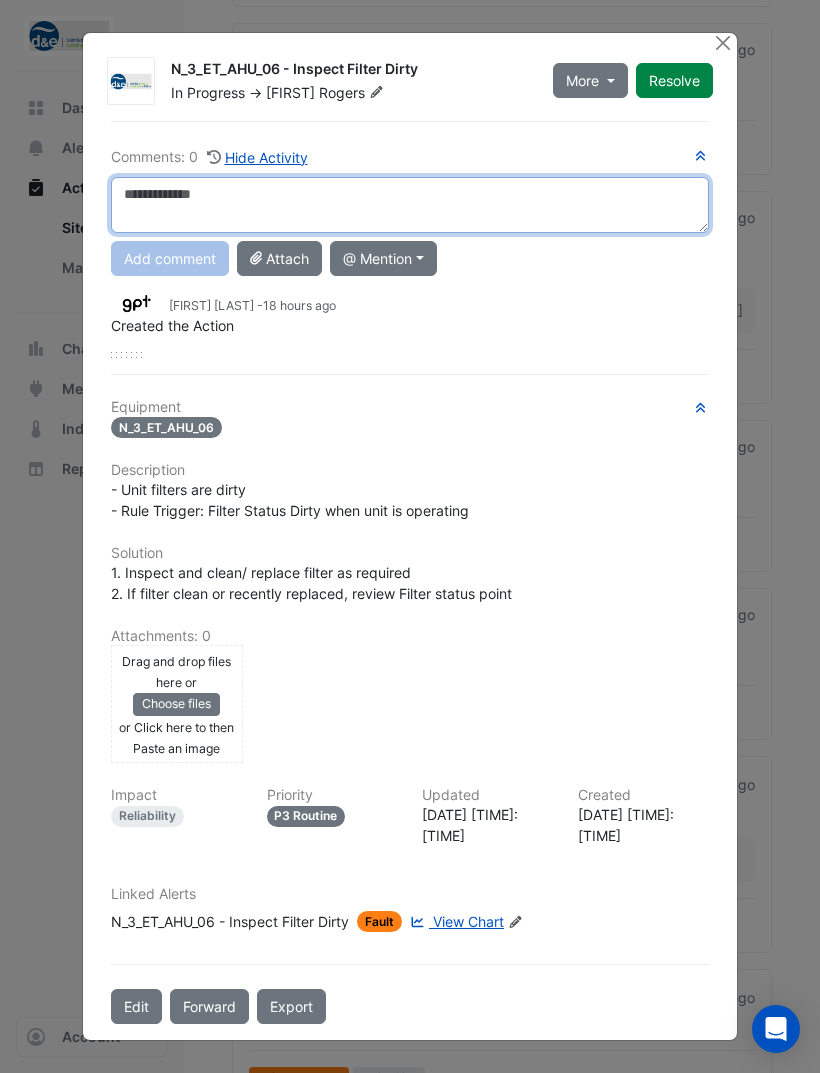 click at bounding box center [410, 205] 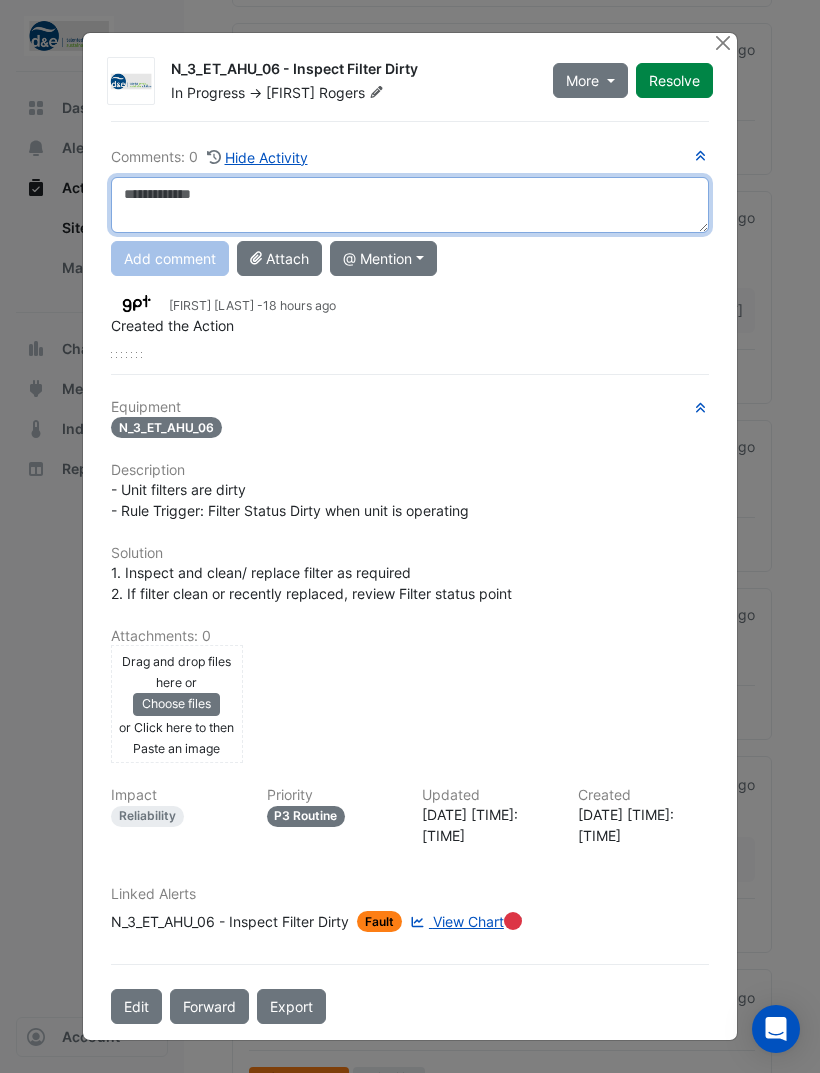 paste on "**********" 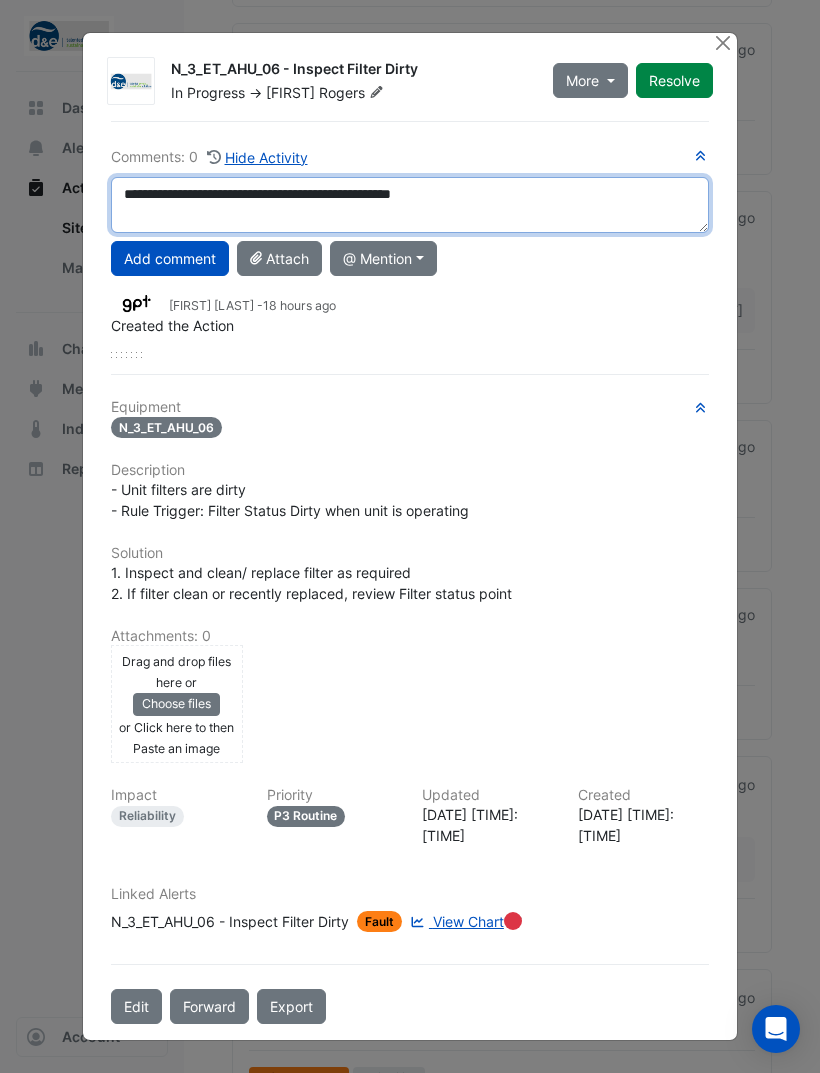 type on "**********" 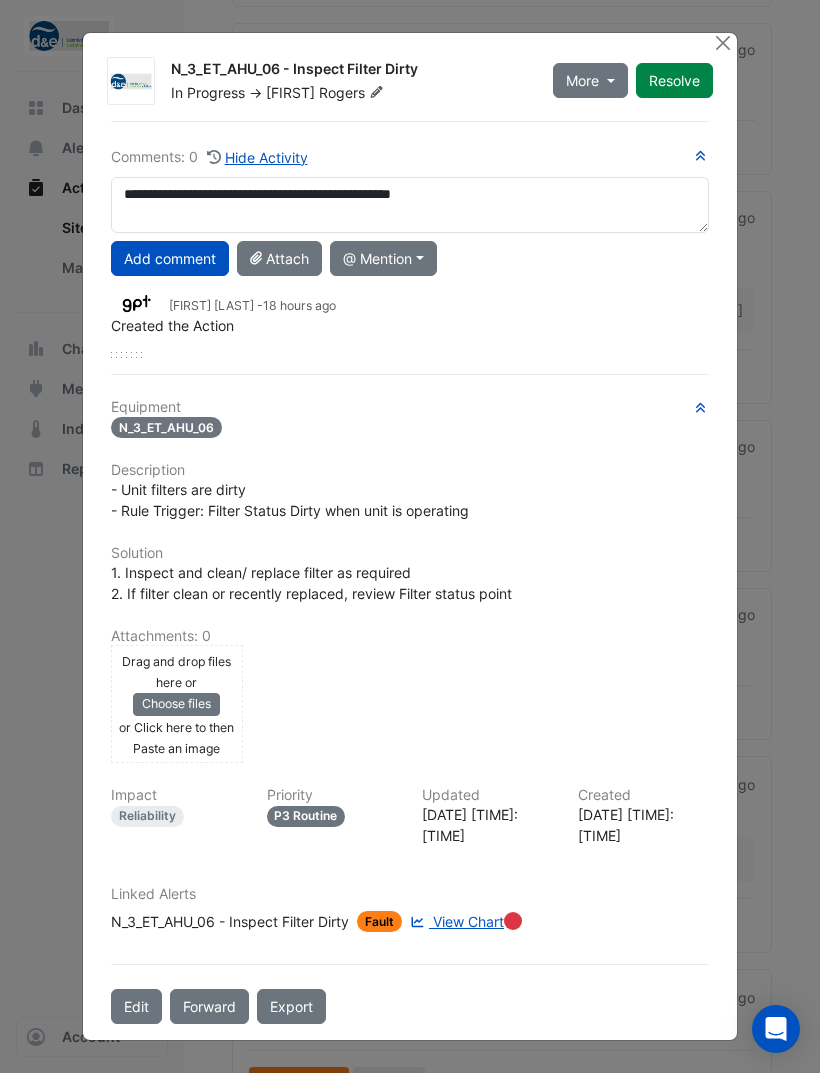 click on "Add comment" 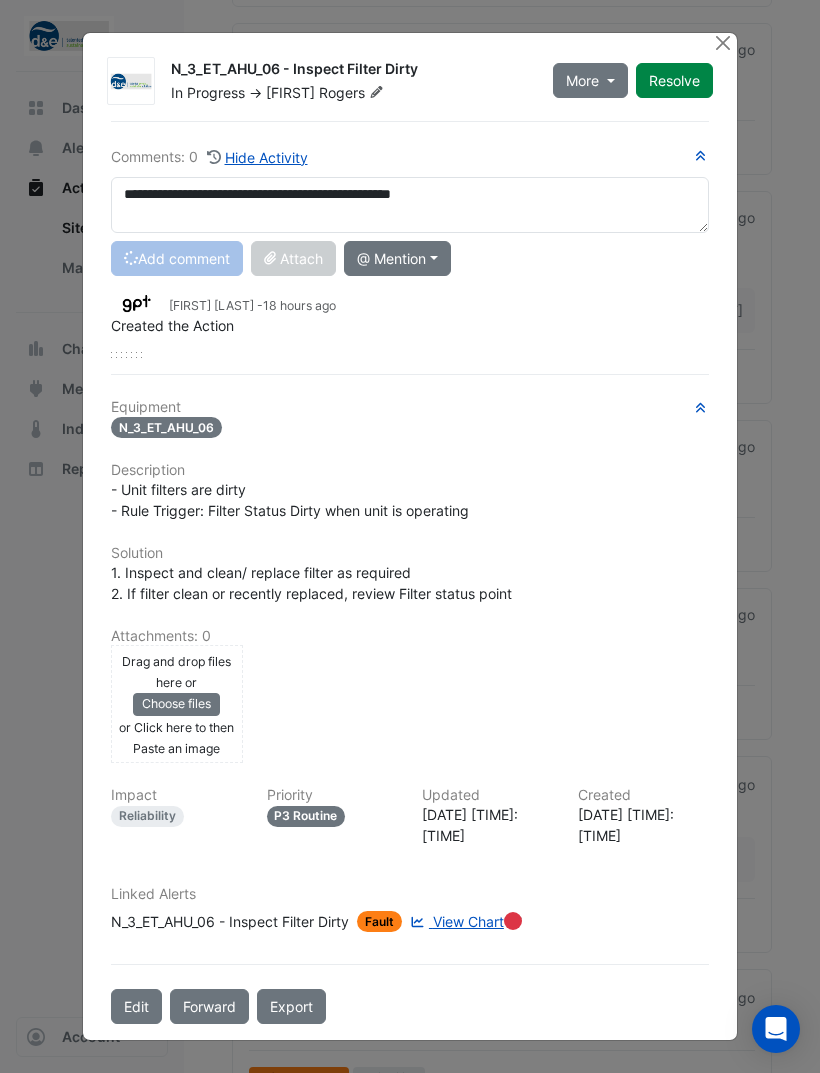 type 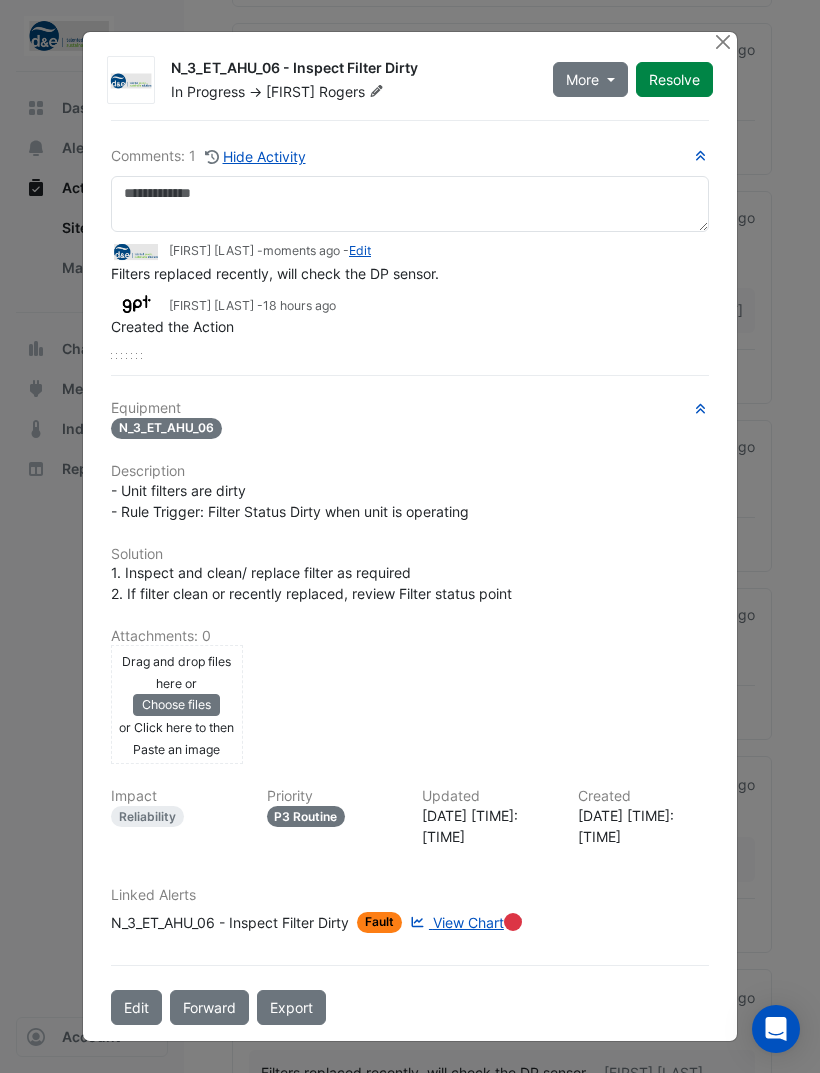 click 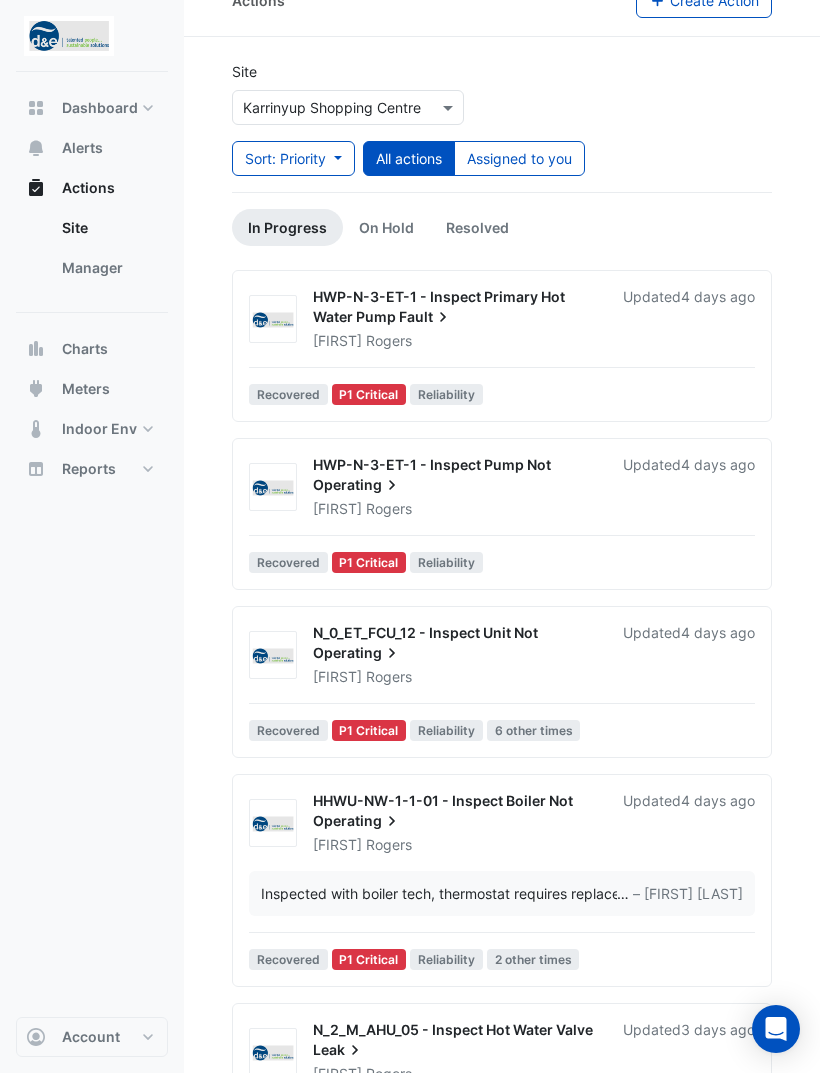 scroll, scrollTop: 0, scrollLeft: 0, axis: both 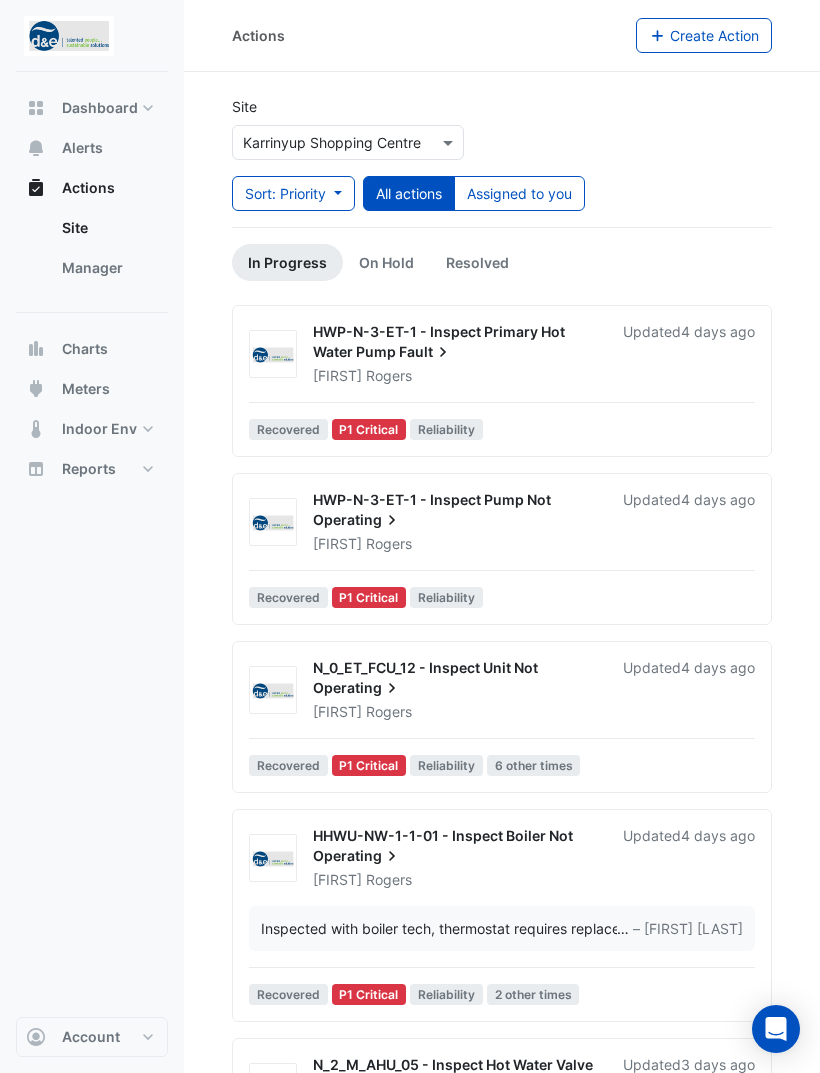 click on "Assigned to you" 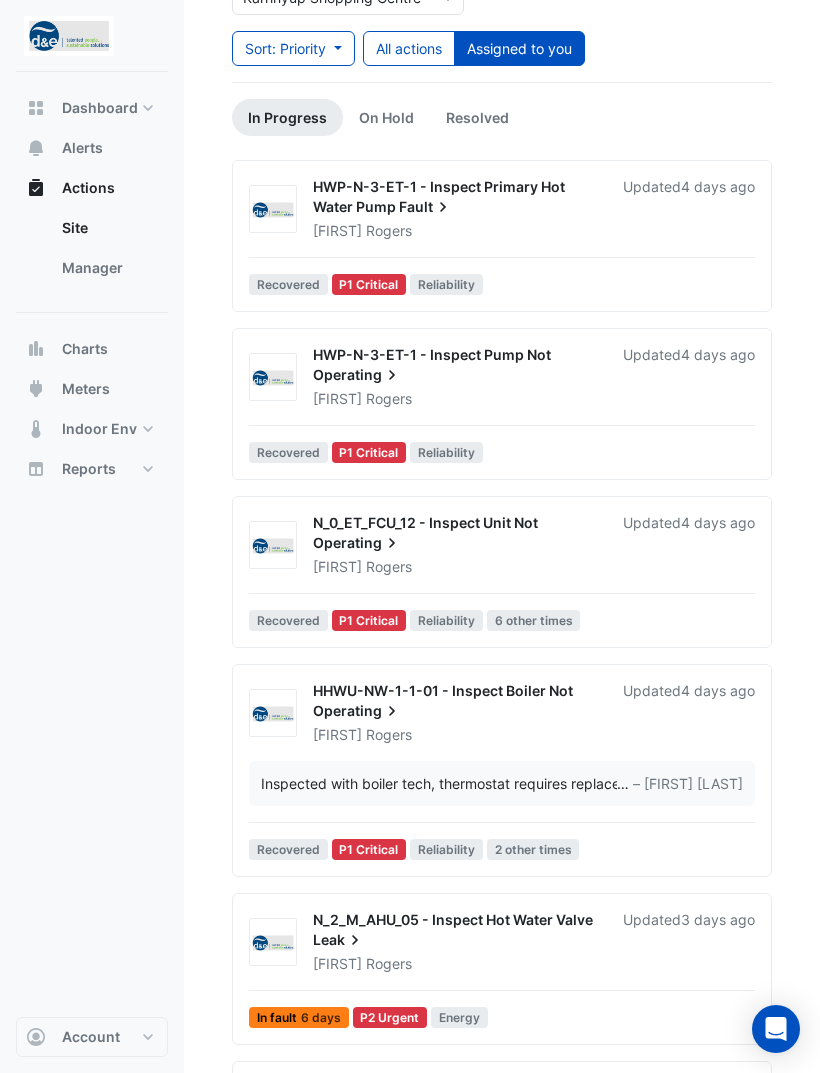 scroll, scrollTop: 0, scrollLeft: 0, axis: both 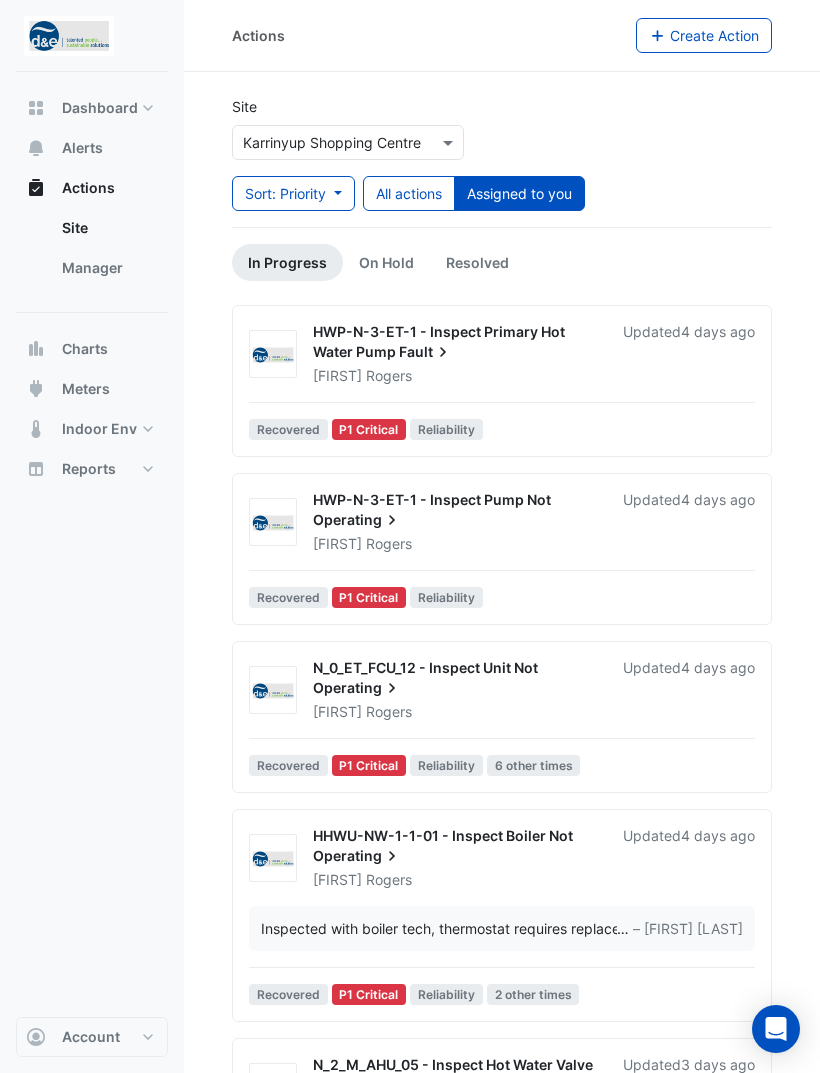 click on "Dashboard
Portfolio
Ratings
Performance
Alerts
Actions
Site
Manager
Charts" at bounding box center [92, 536] 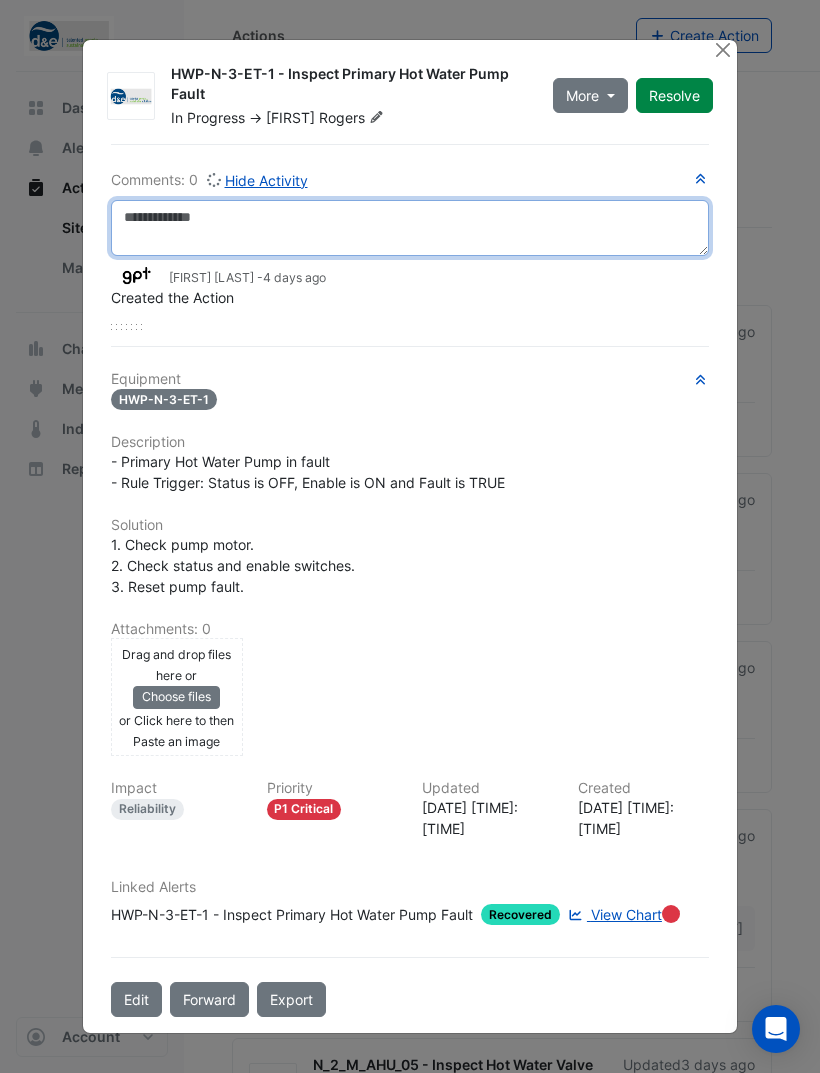 click at bounding box center [410, 228] 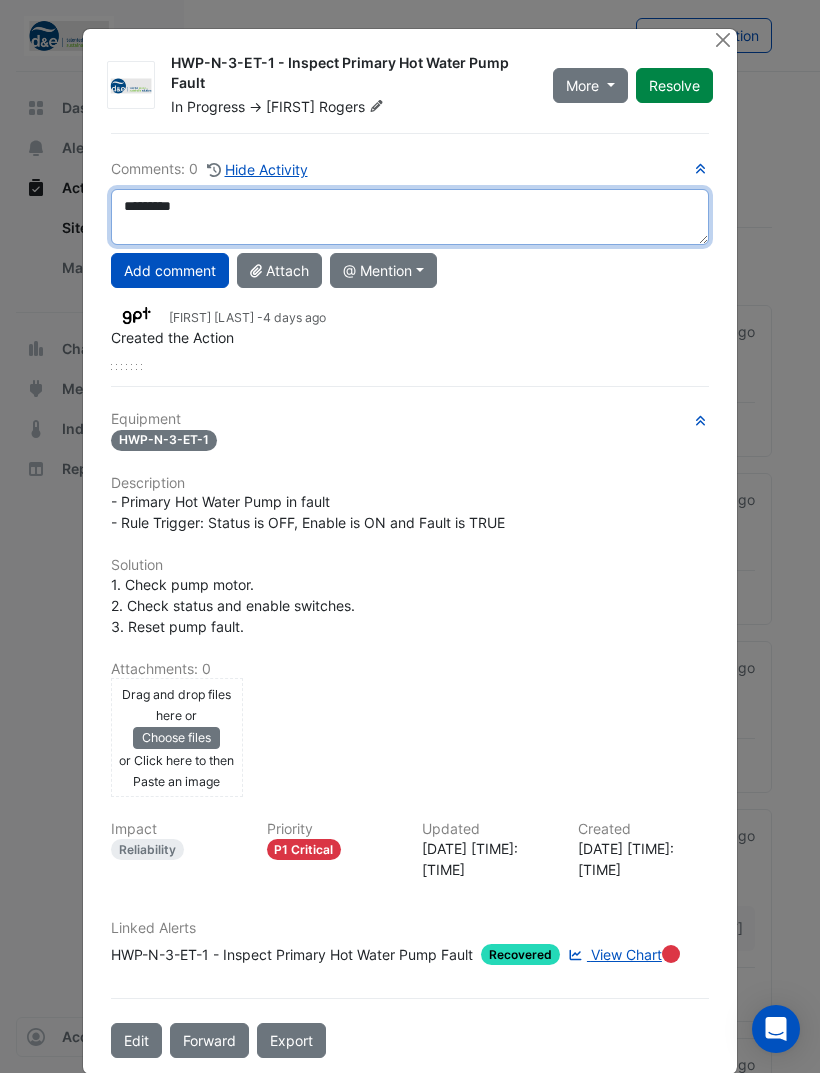 type on "********" 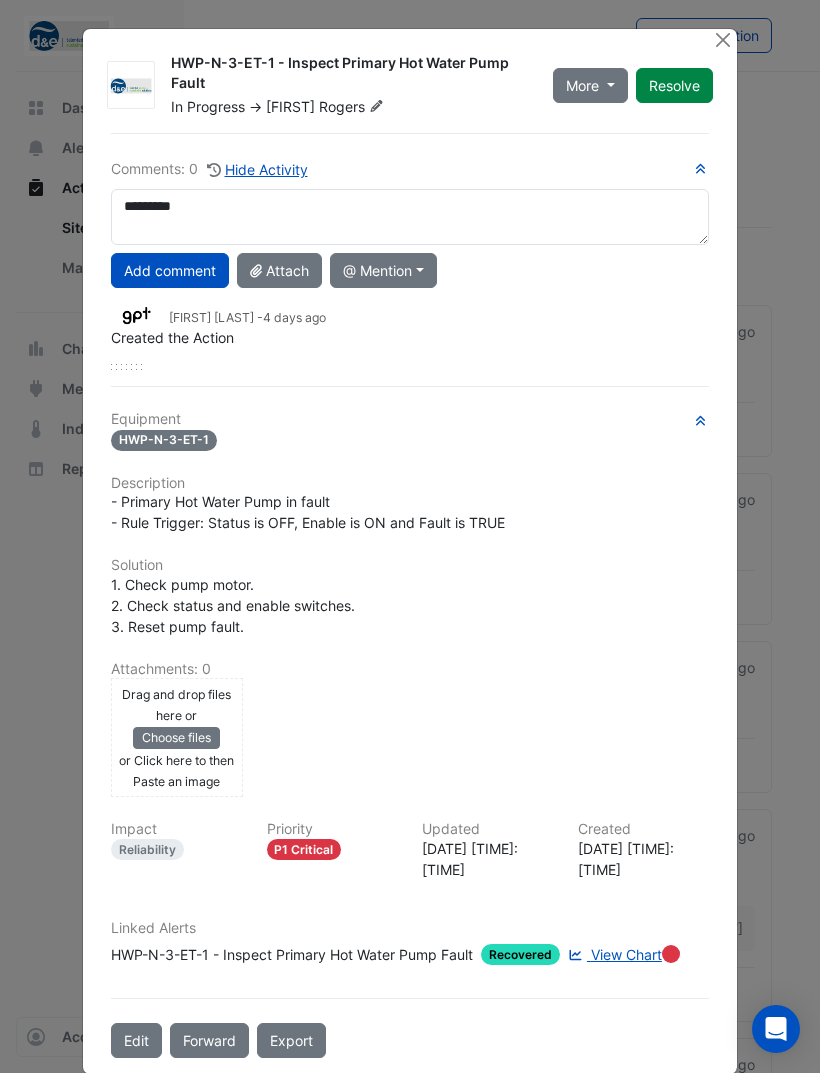 click on "Add comment" 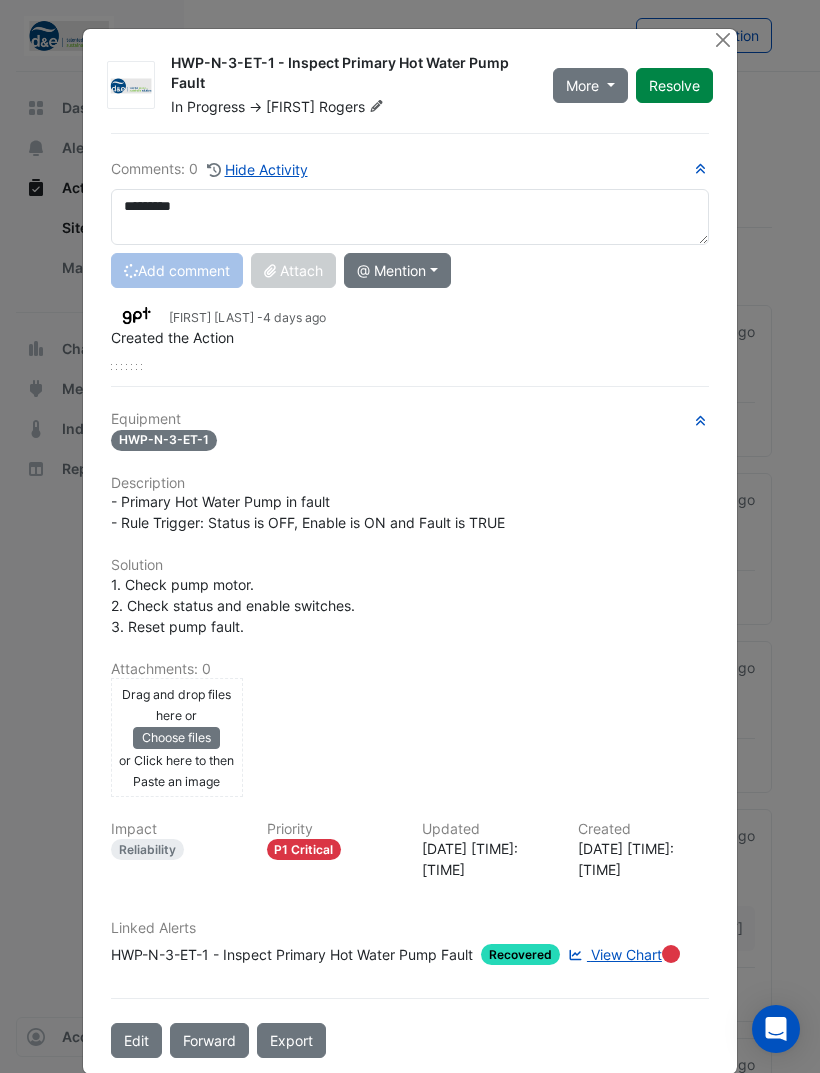 type 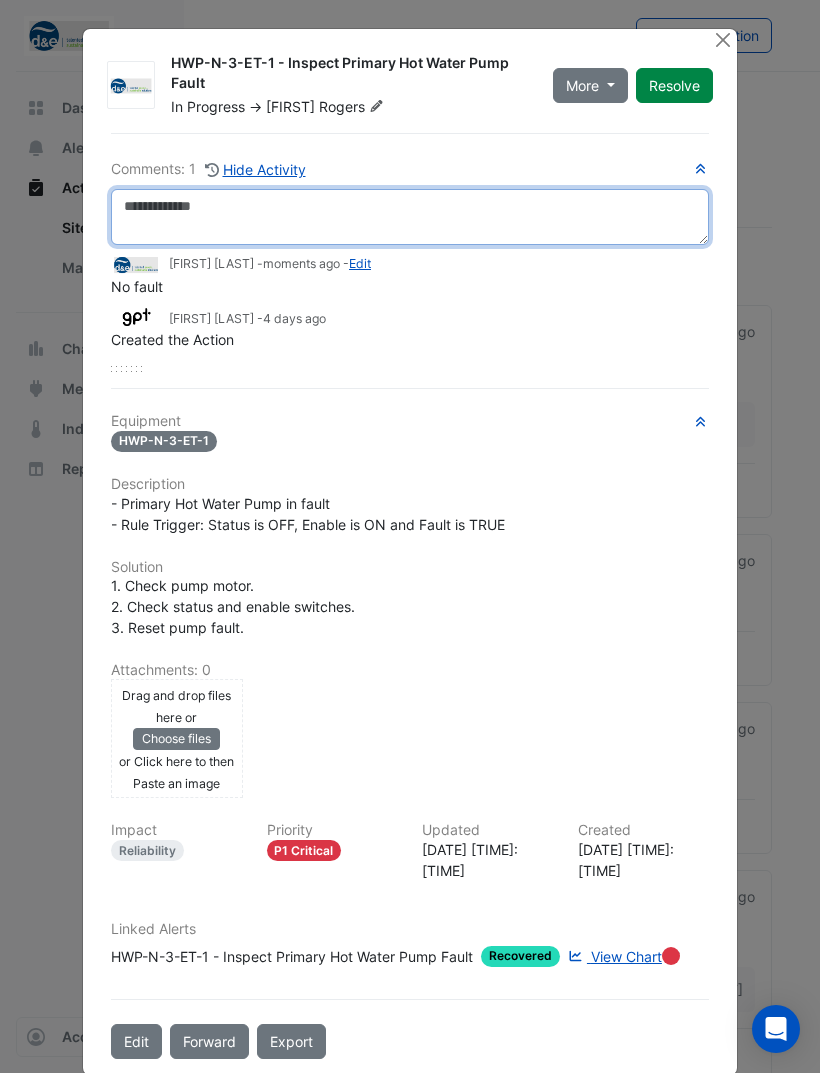 click at bounding box center (410, 217) 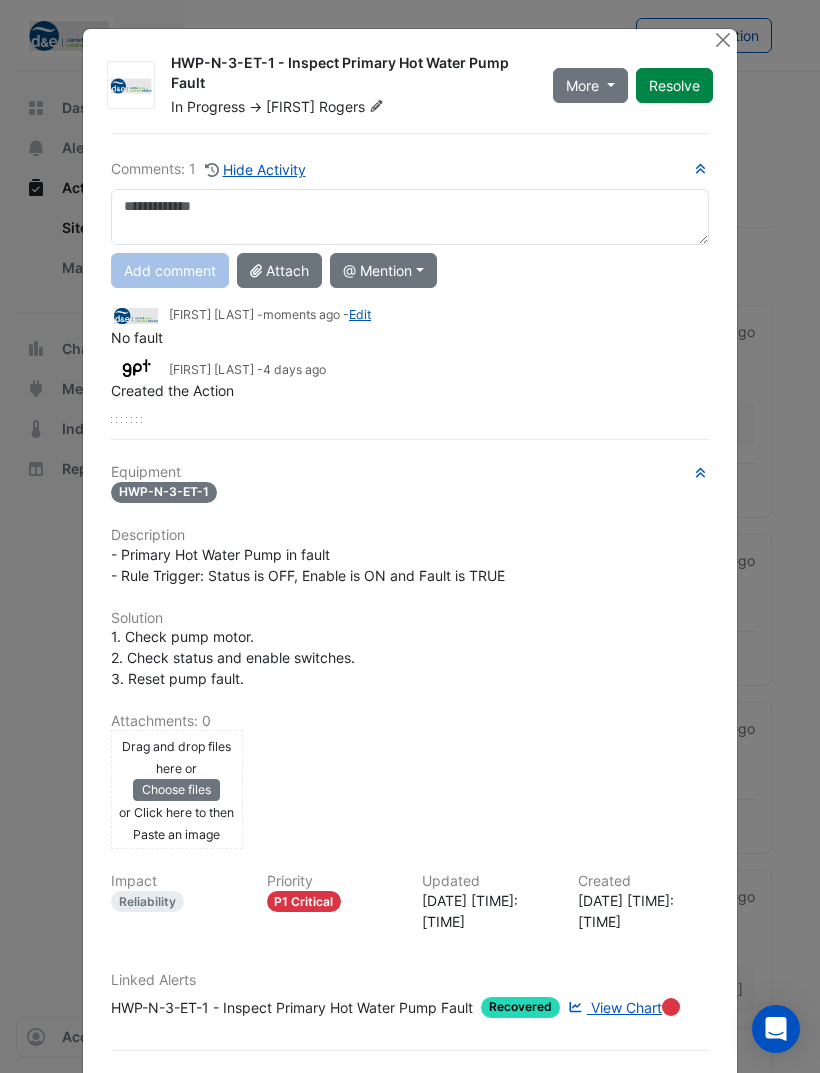 click on "Attach" 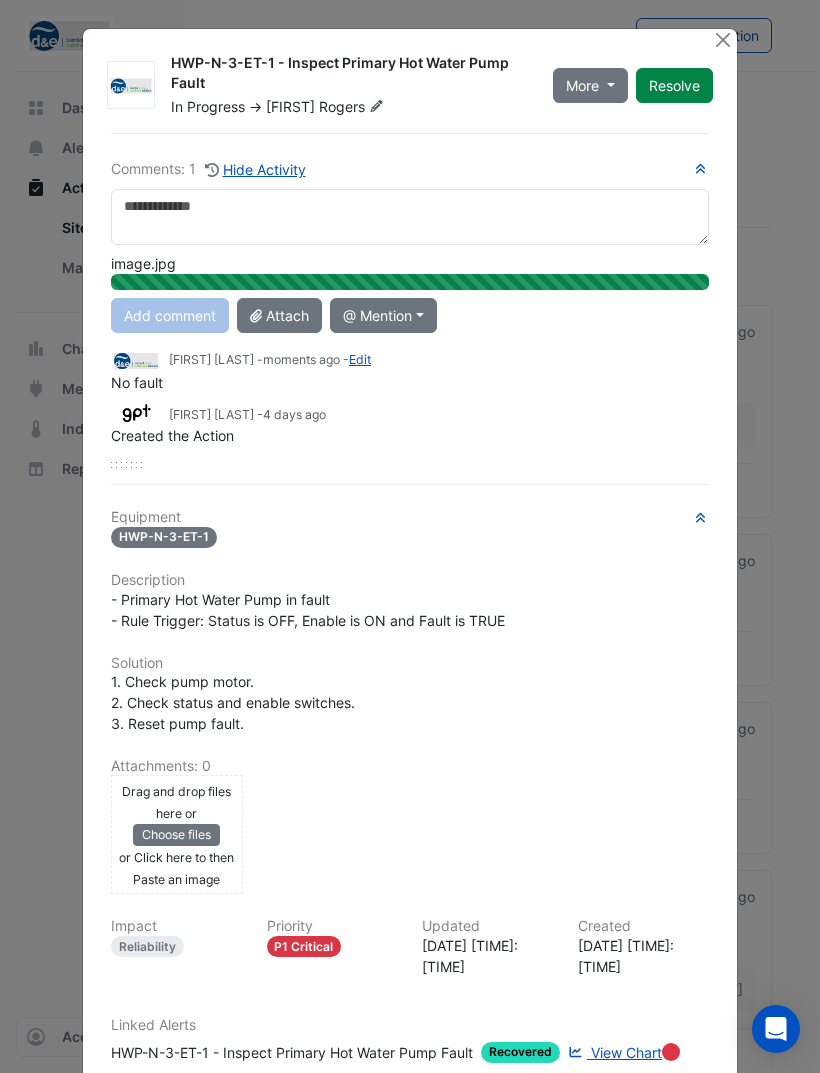 click on "Add comment
Attach
@ Mention
CIM
CIM Support
[FIRST] [LAST]
D&E Air Conditioning
[FIRST] [LAST]
[FIRST] [LAST]
GPT
[FIRST] [LAST]
GPT Retail
[FIRST] [LAST]
[FIRST] [LAST]
[FIRST] [LAST]
[FIRST] [LAST]" 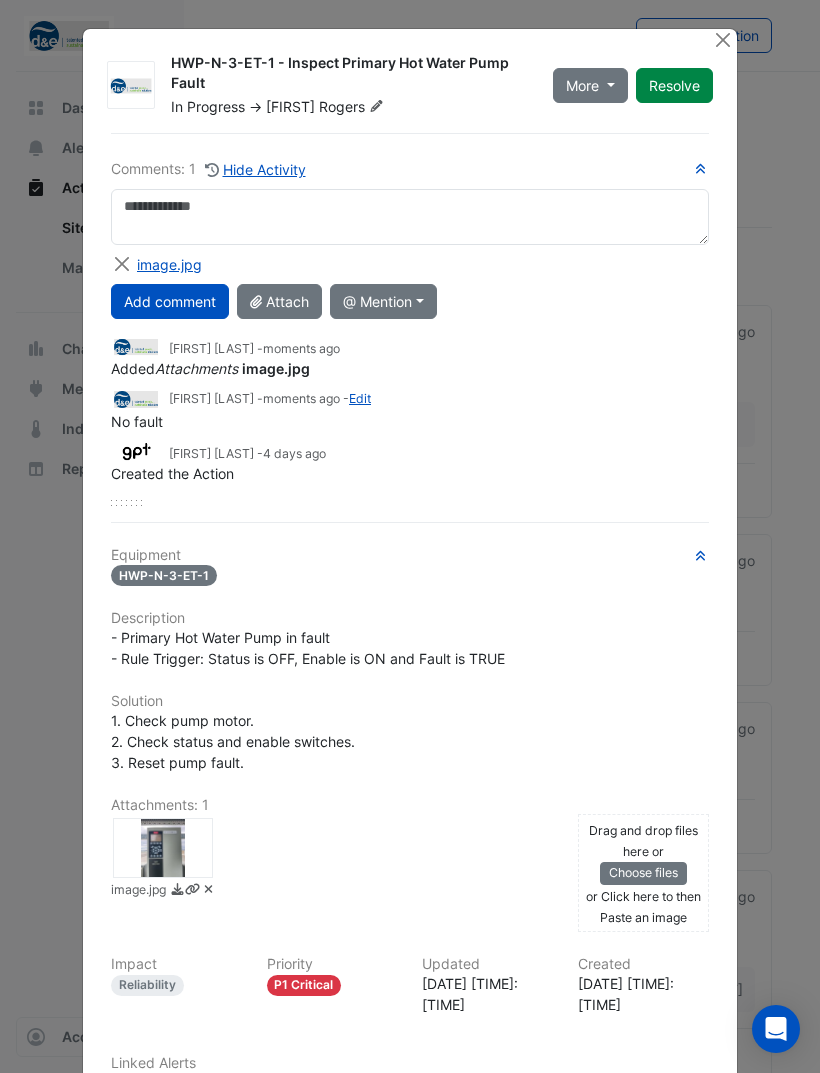 click on "Add comment" 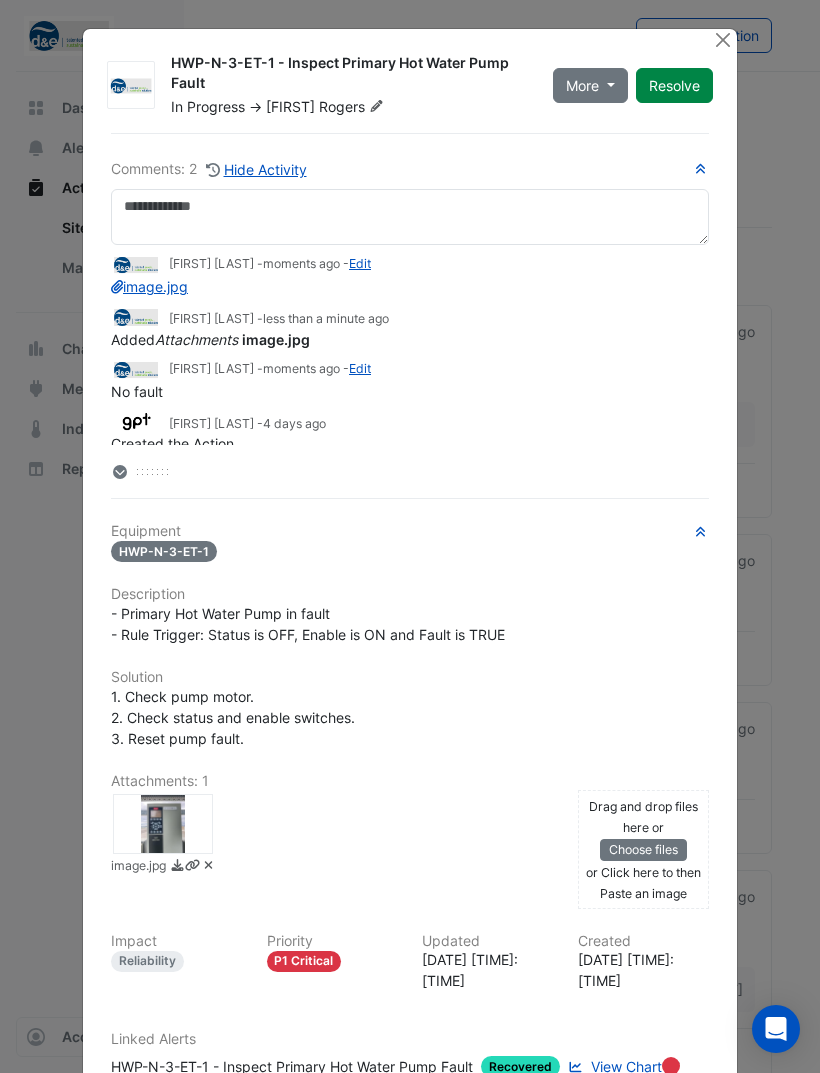 click on "Resolve" 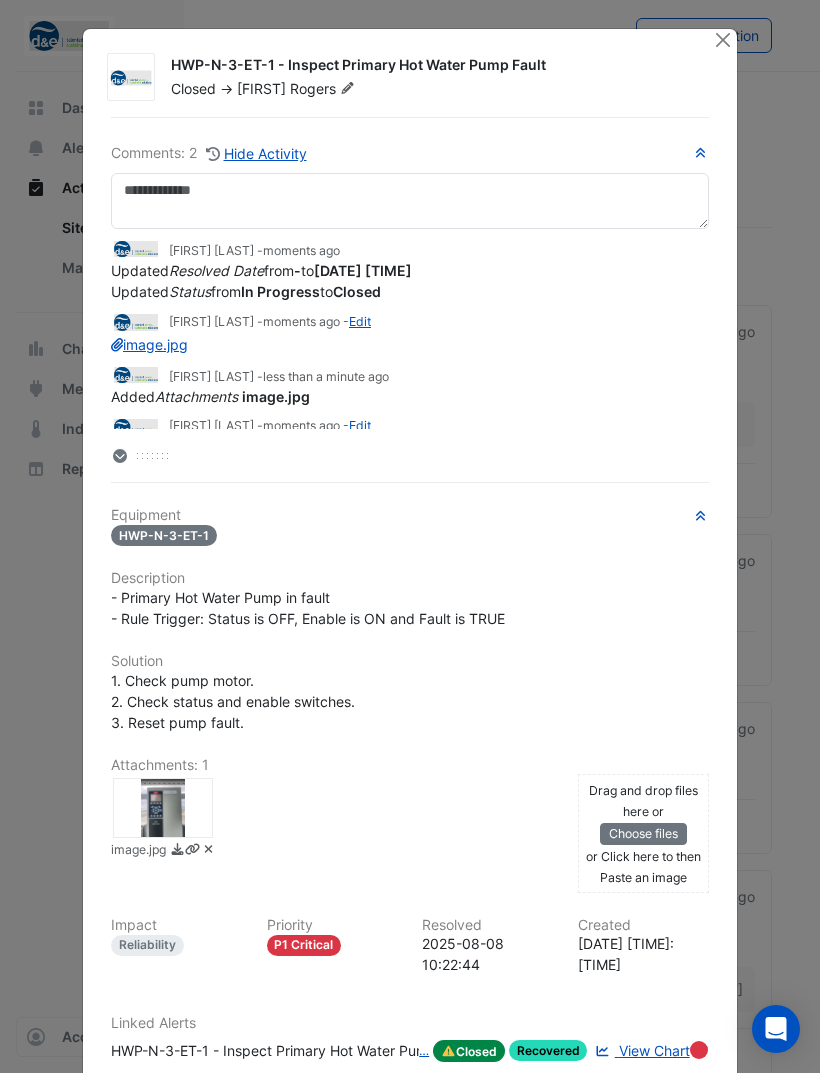 click on "HWP-N-3-ET-1 - Inspect Primary Hot Water Pump Fault
Closed
->
[FIRST]
[LAST]" 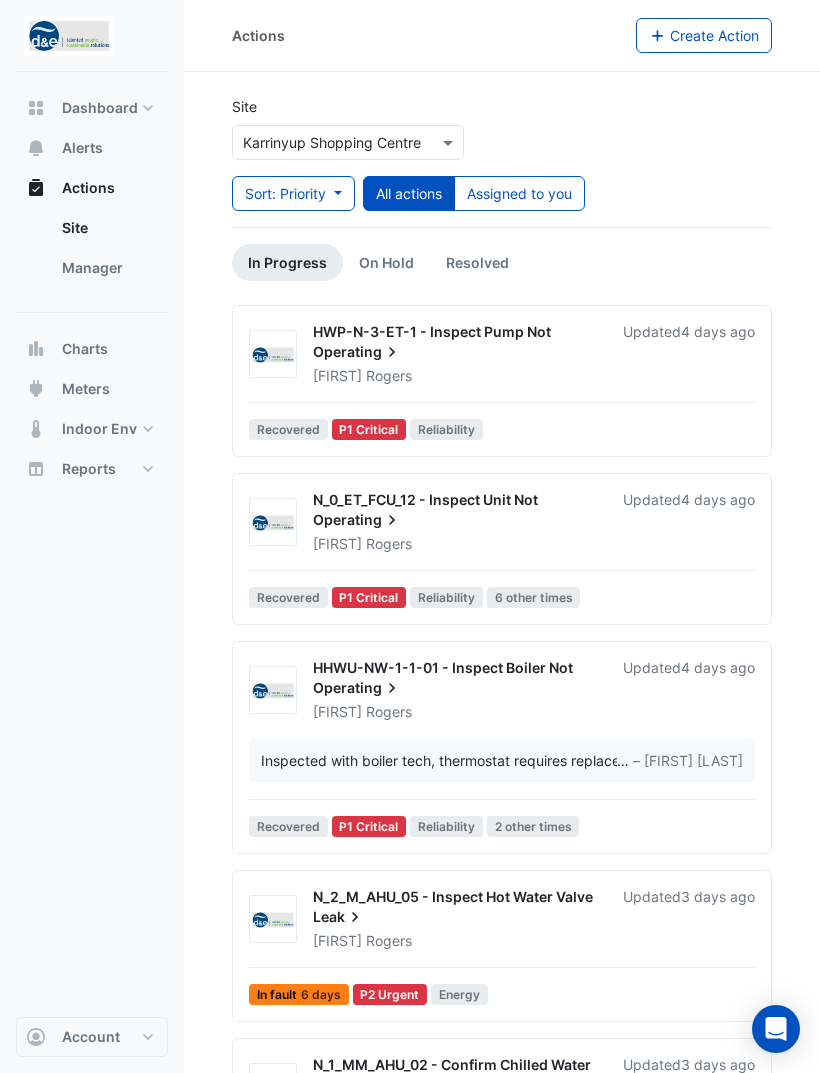 click on "Assigned to you" 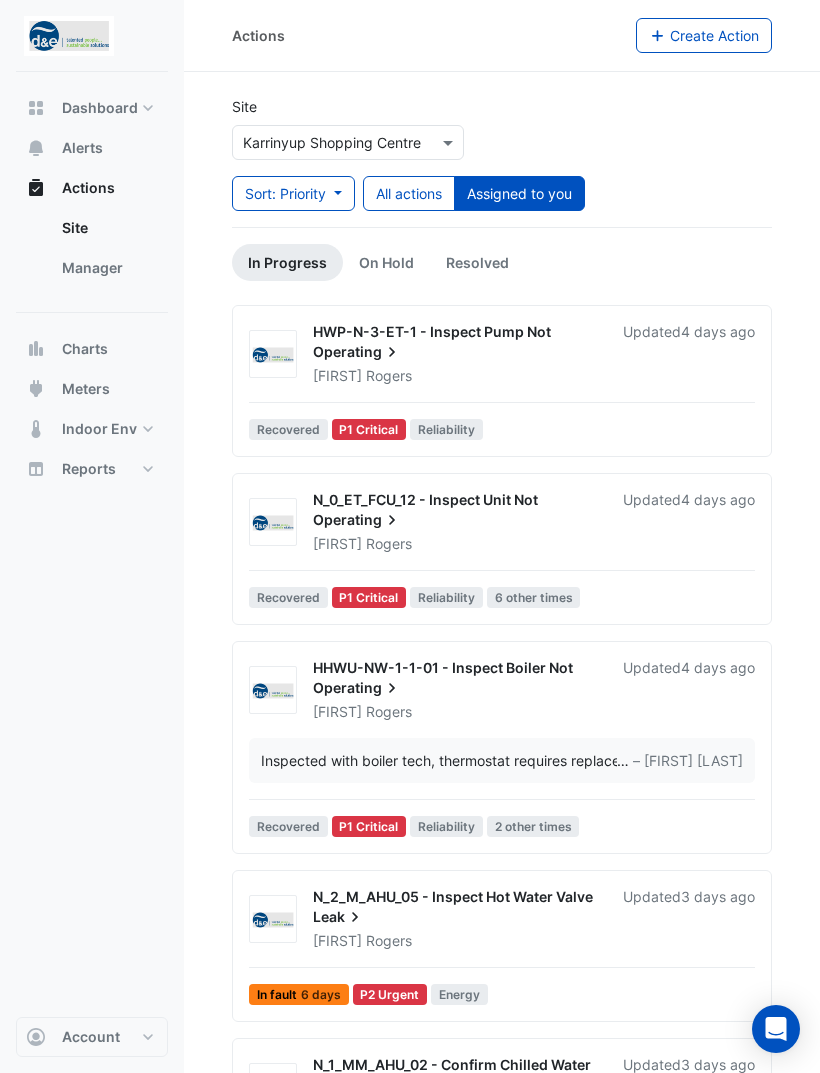 click on "HWP-N-3-ET-1 - Inspect Pump Not
Operating" at bounding box center (456, 344) 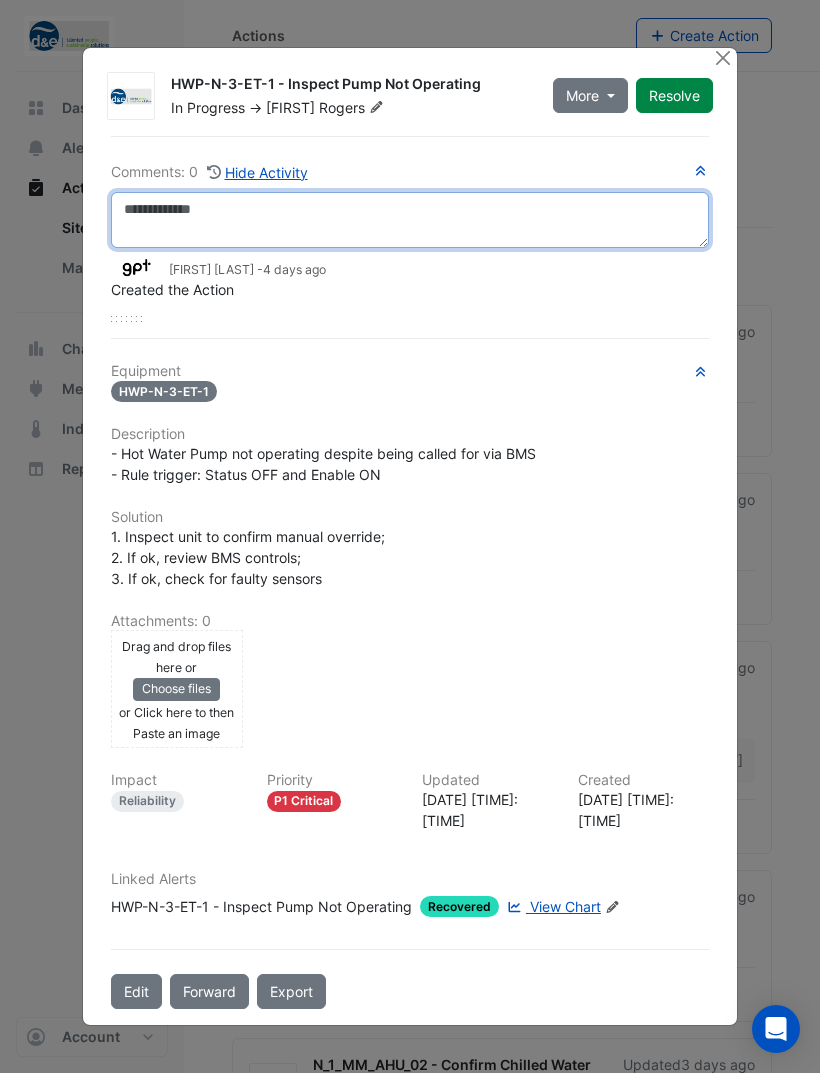 click at bounding box center [410, 220] 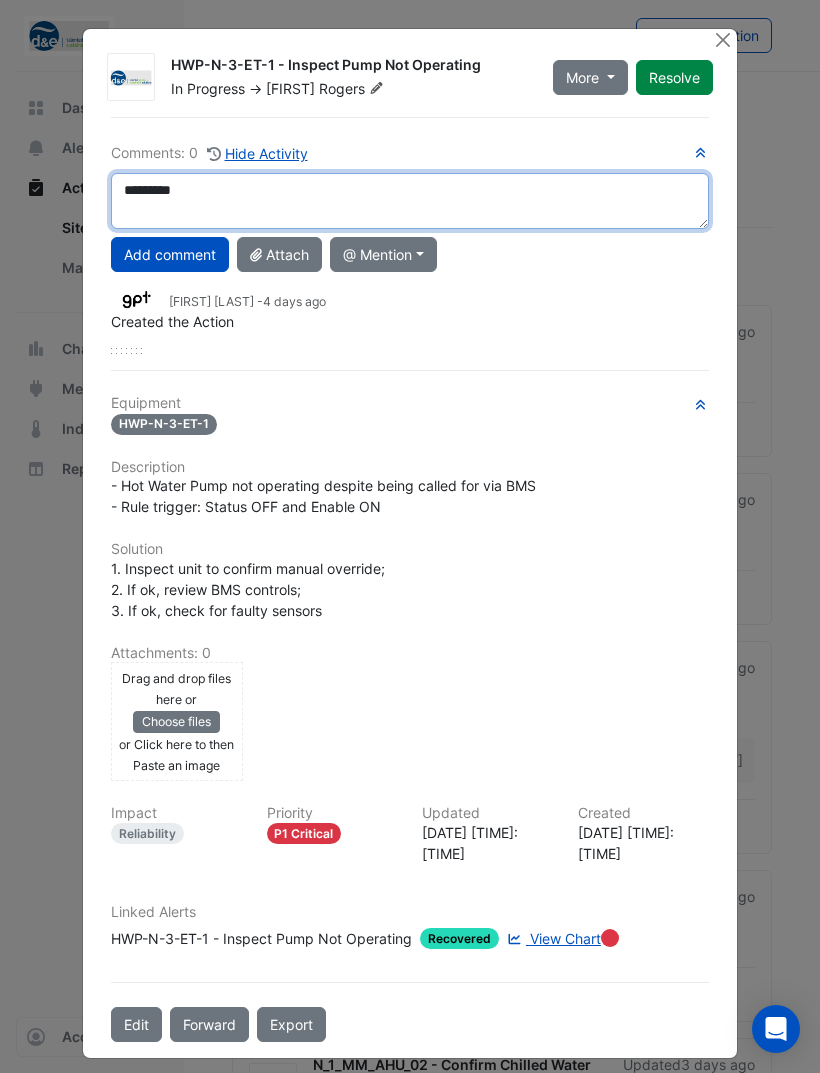 type on "********" 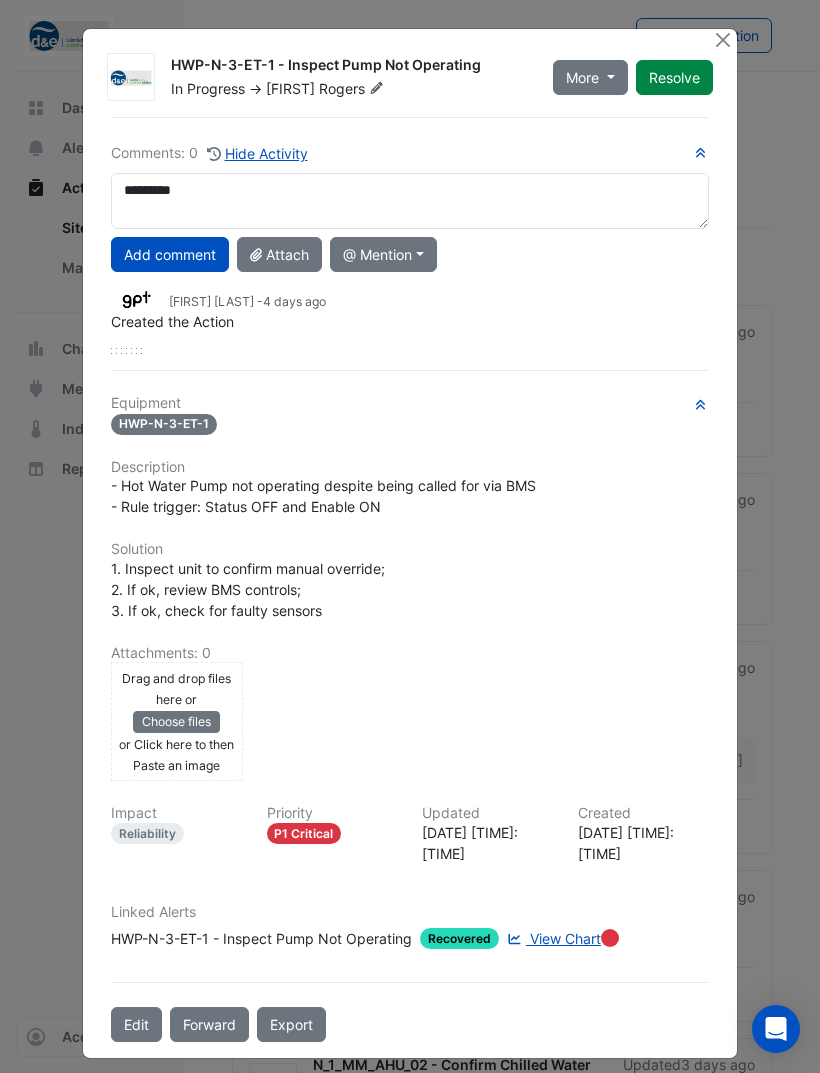click on "Attach" 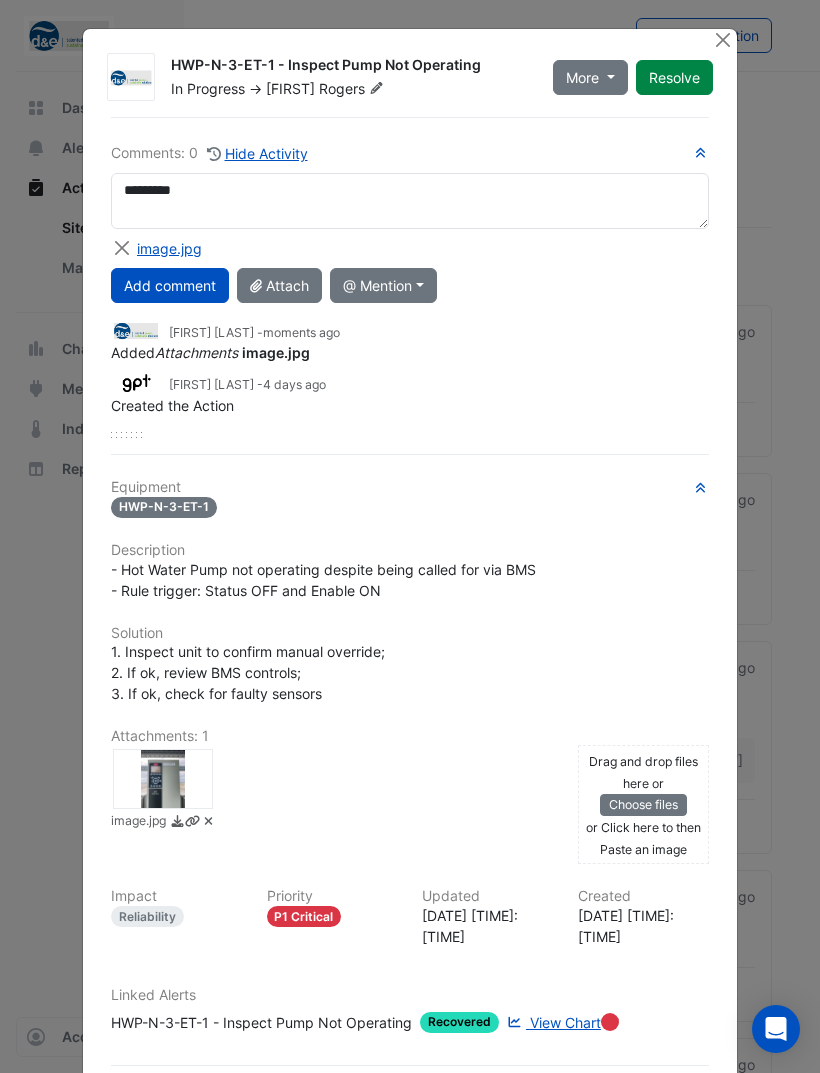 click on "Add comment" 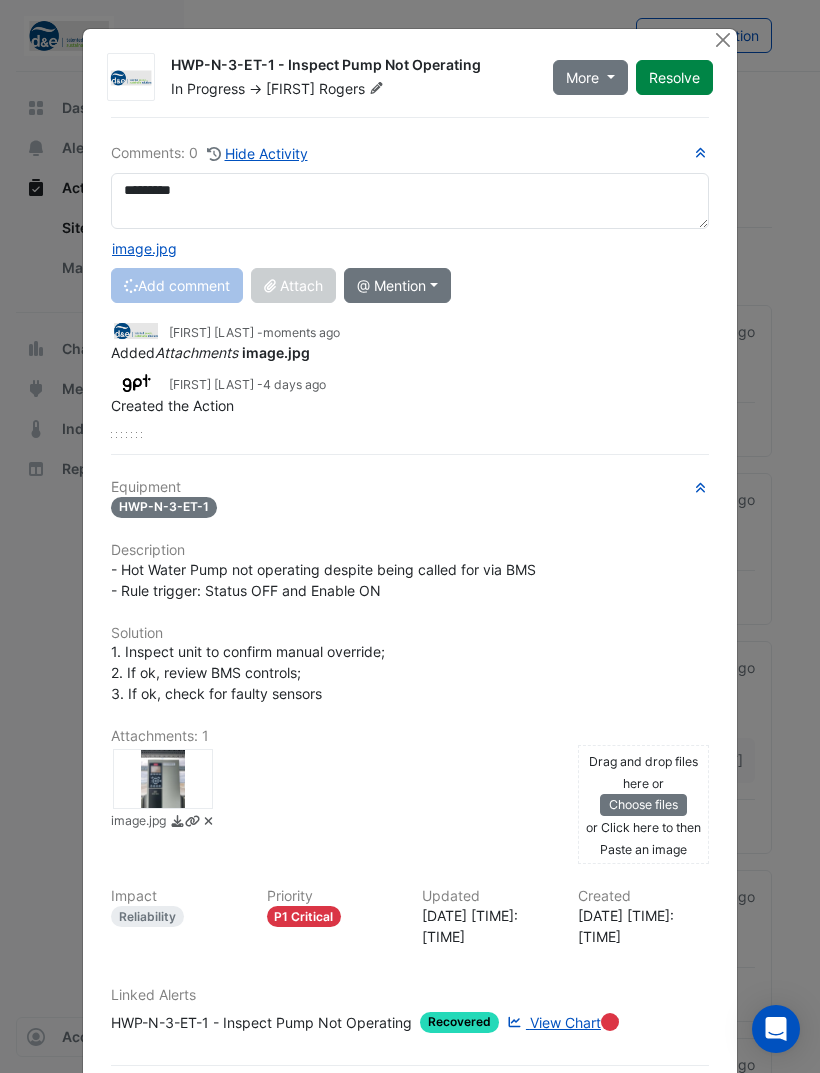 type 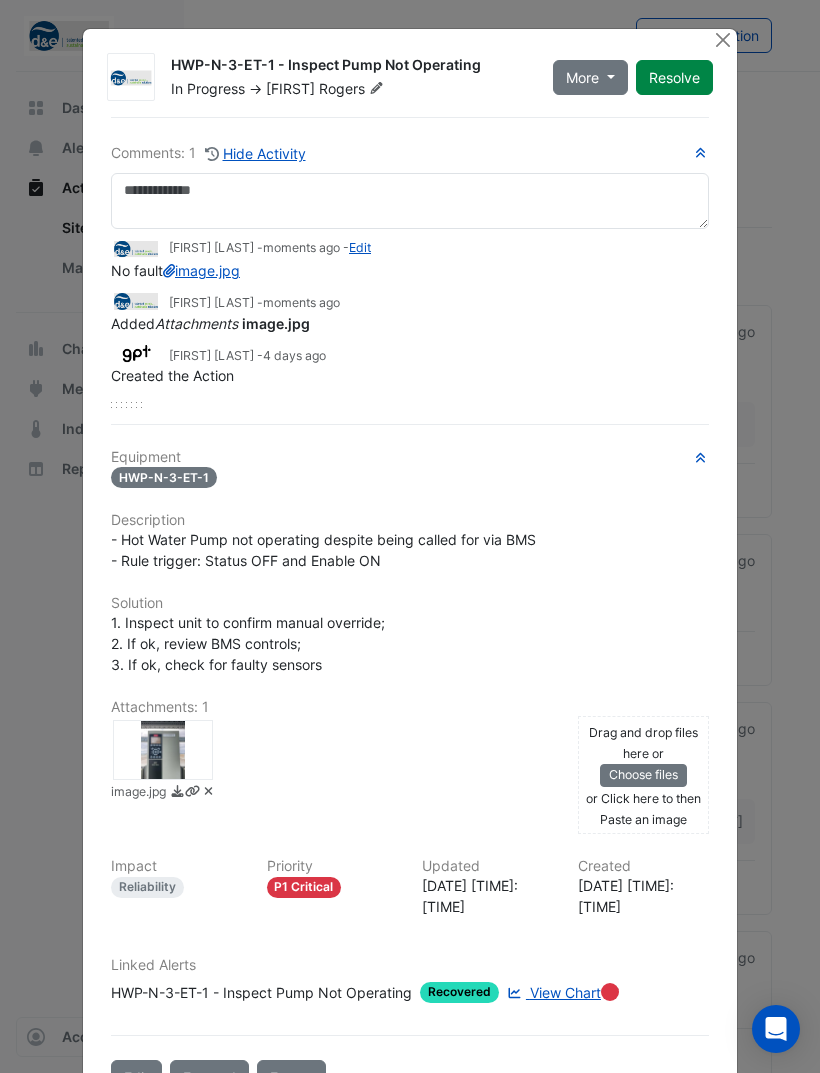 click on "Resolve" 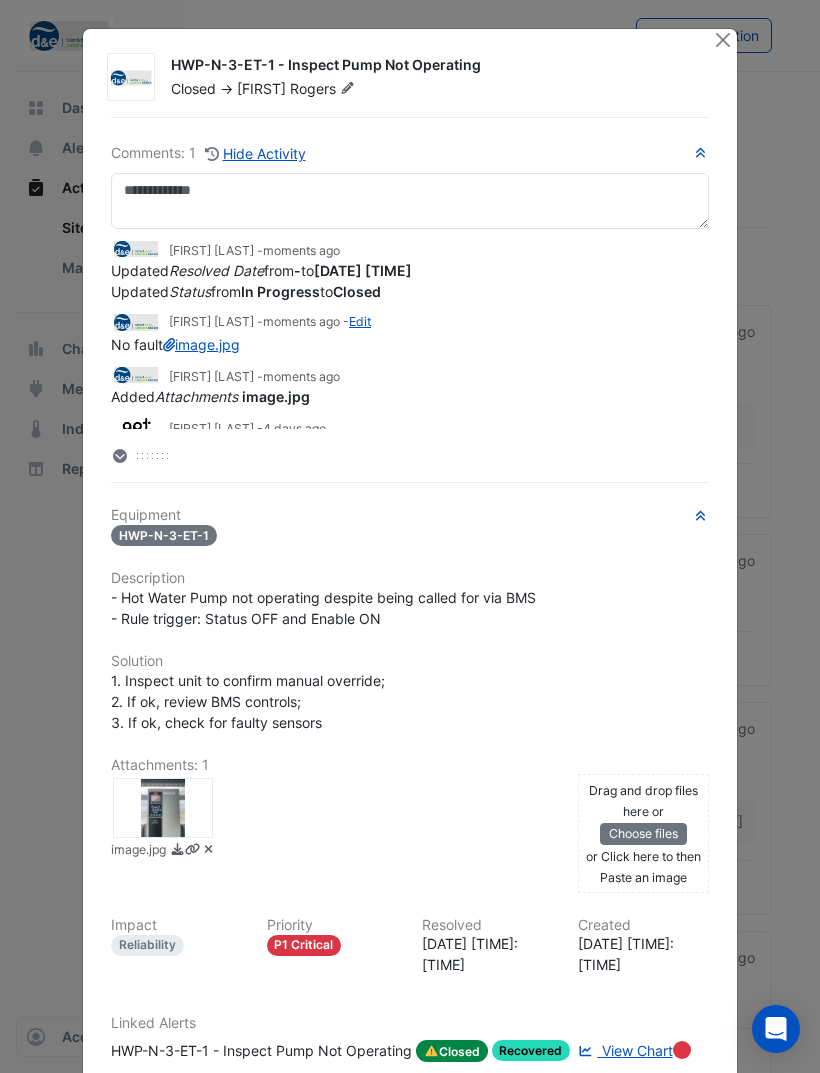 click 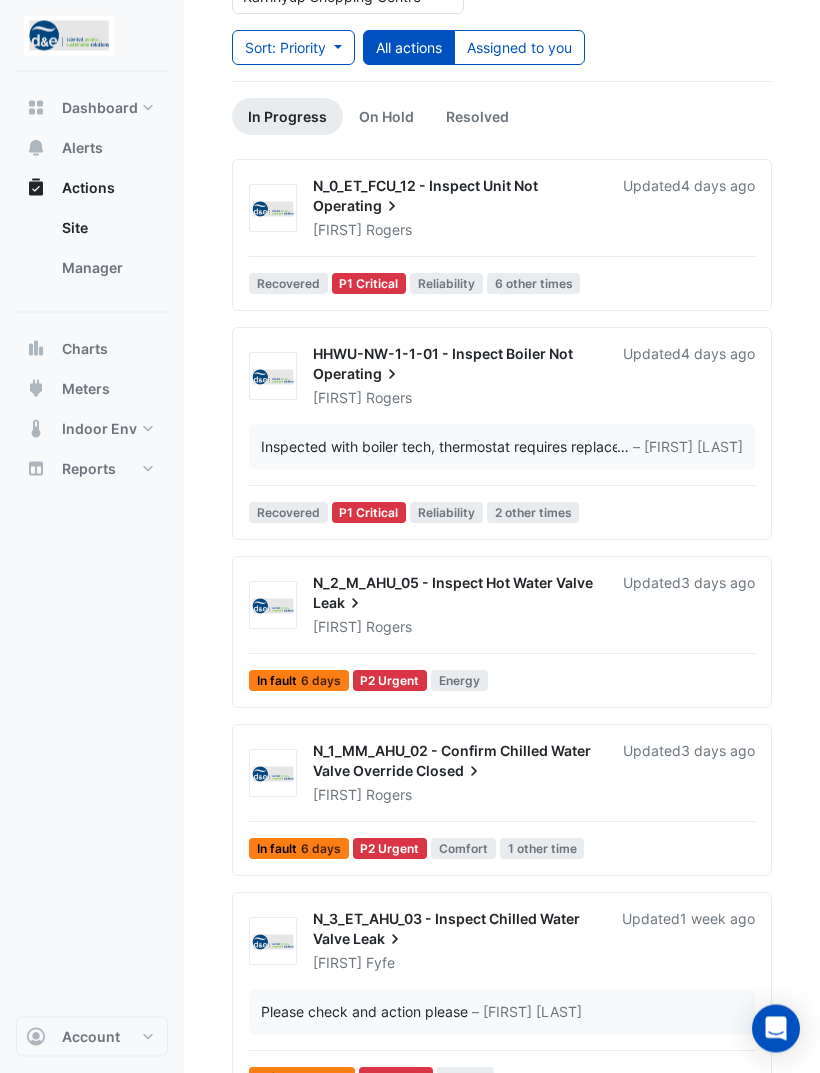 scroll, scrollTop: 0, scrollLeft: 0, axis: both 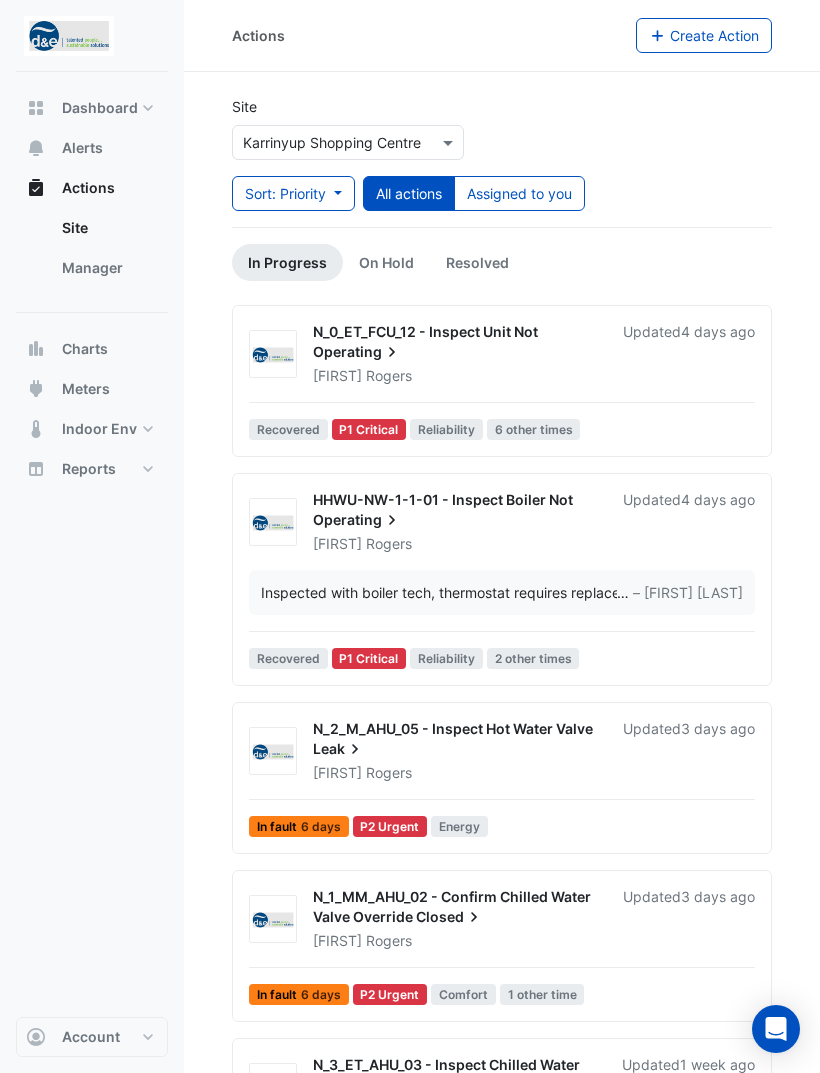 click on "Assigned to you" 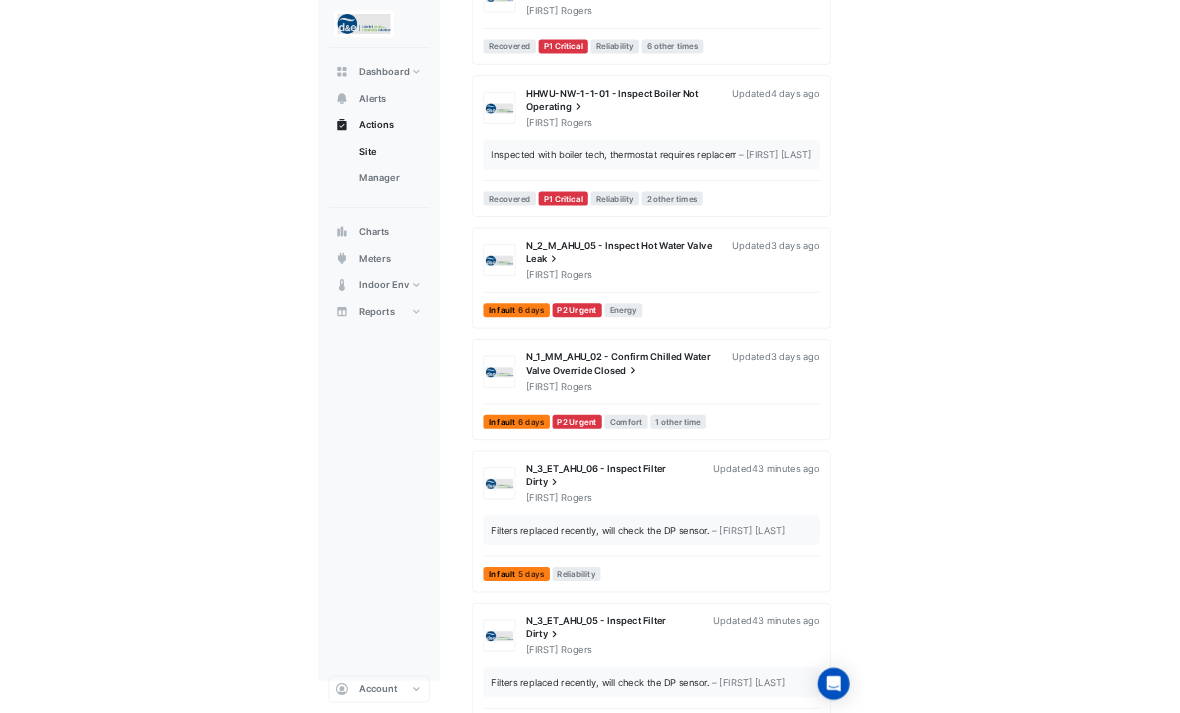 scroll, scrollTop: 572, scrollLeft: 0, axis: vertical 